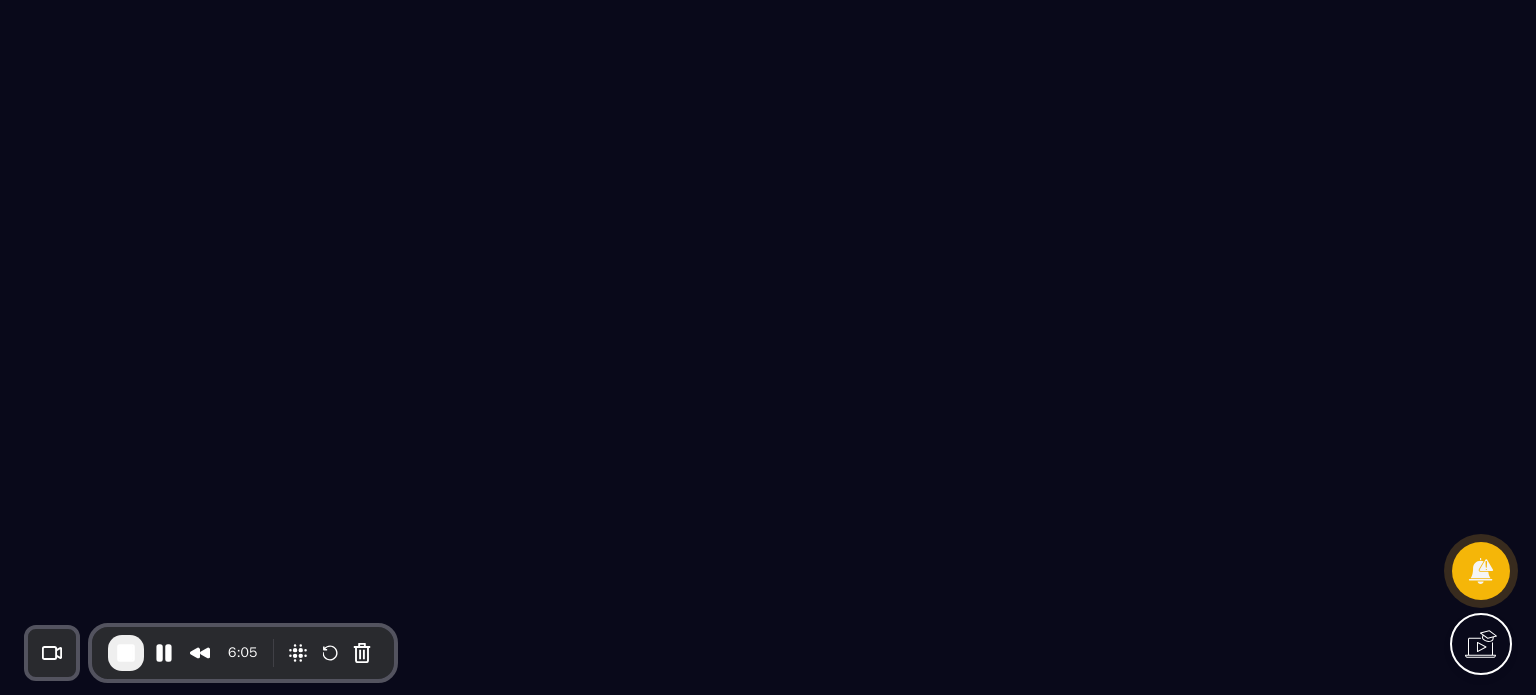 scroll, scrollTop: 0, scrollLeft: 0, axis: both 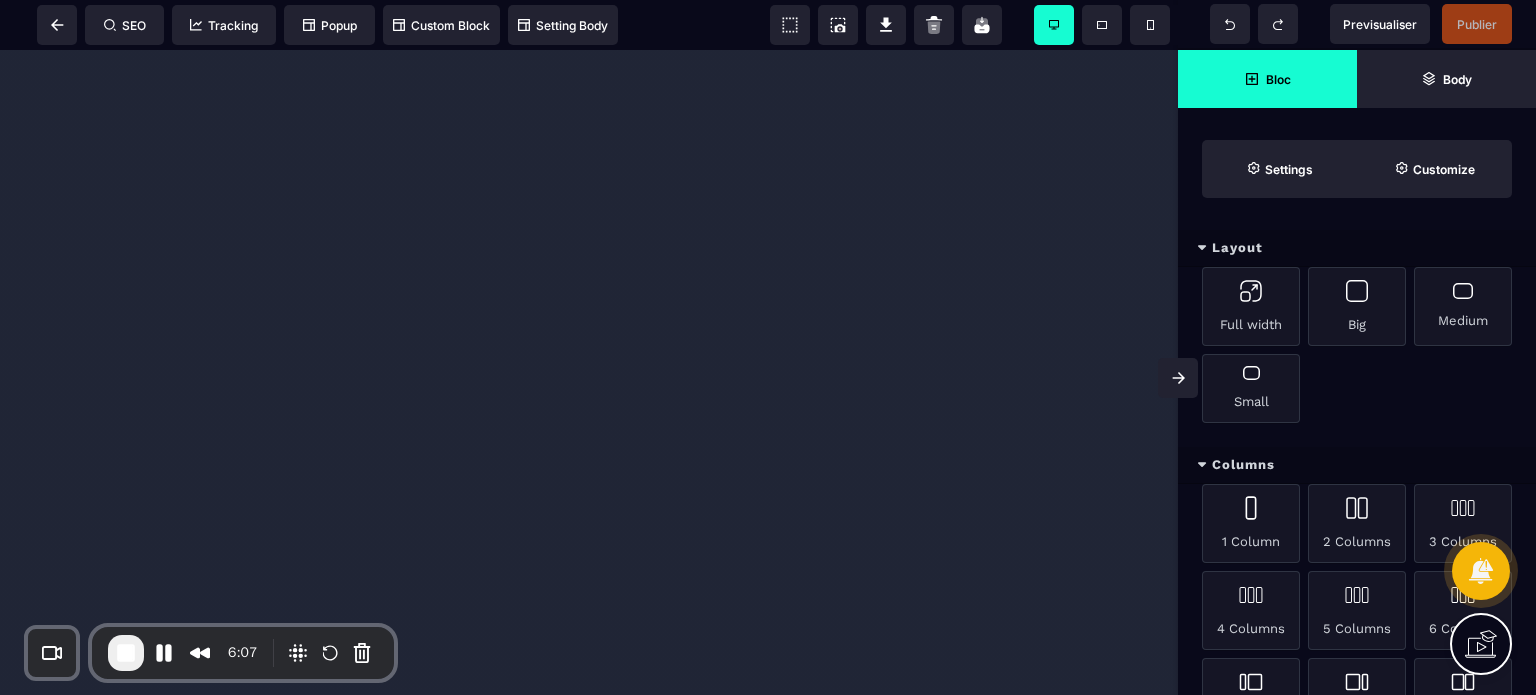 click at bounding box center (1178, 378) 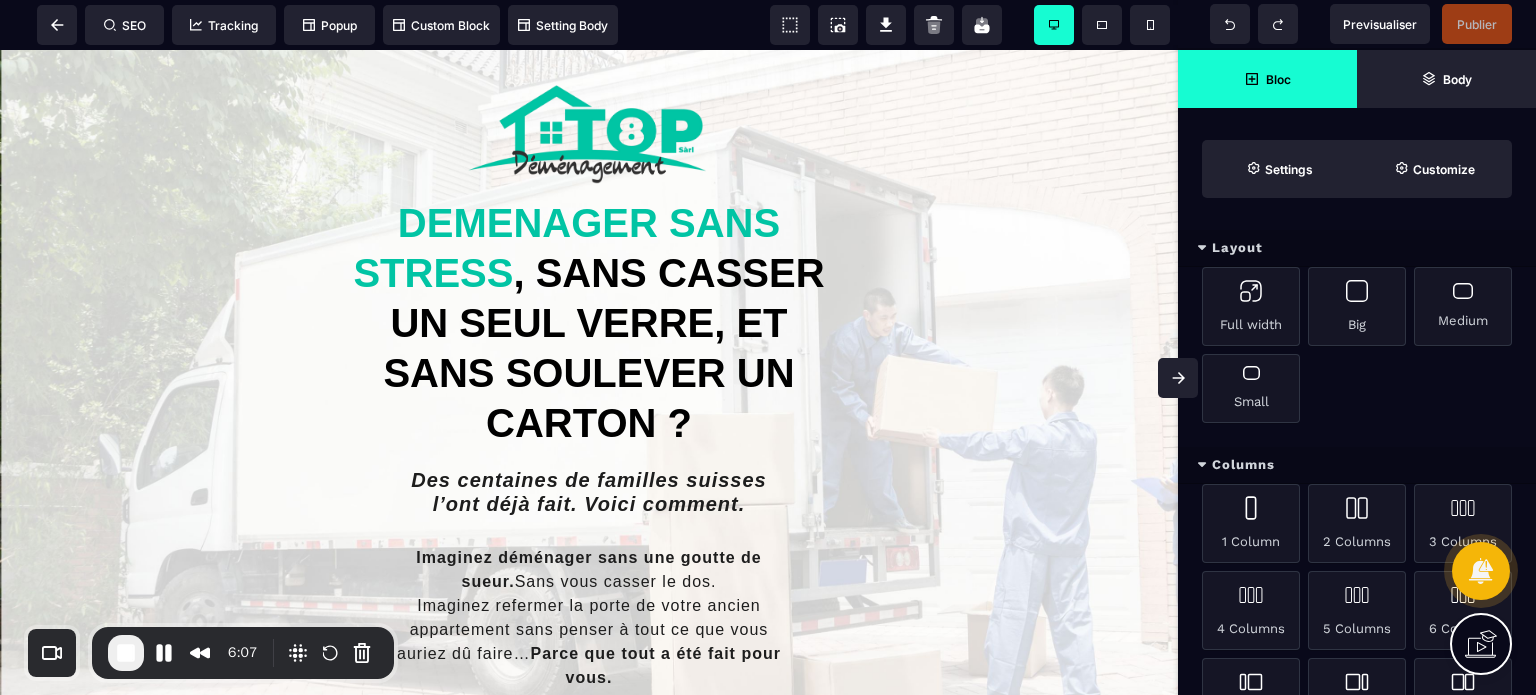 scroll, scrollTop: 0, scrollLeft: 0, axis: both 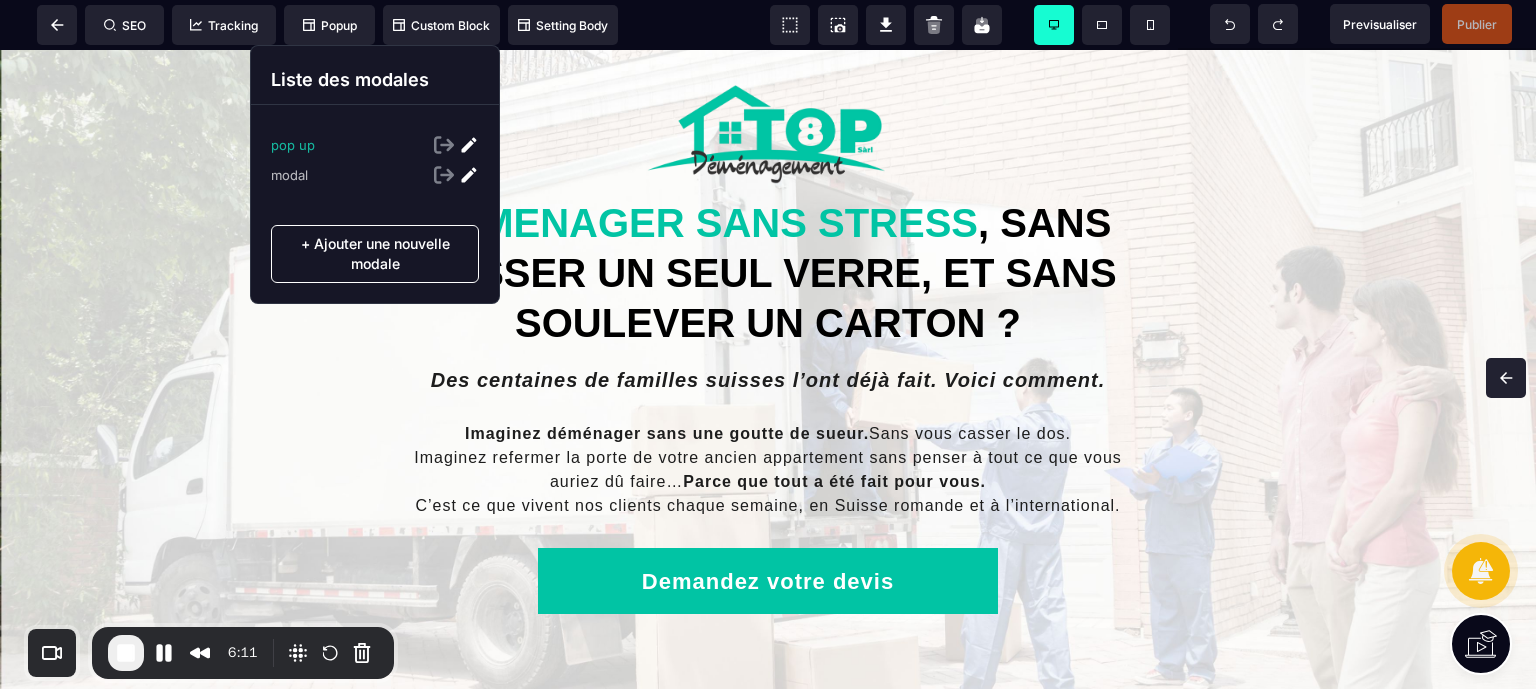 click at bounding box center (469, 145) 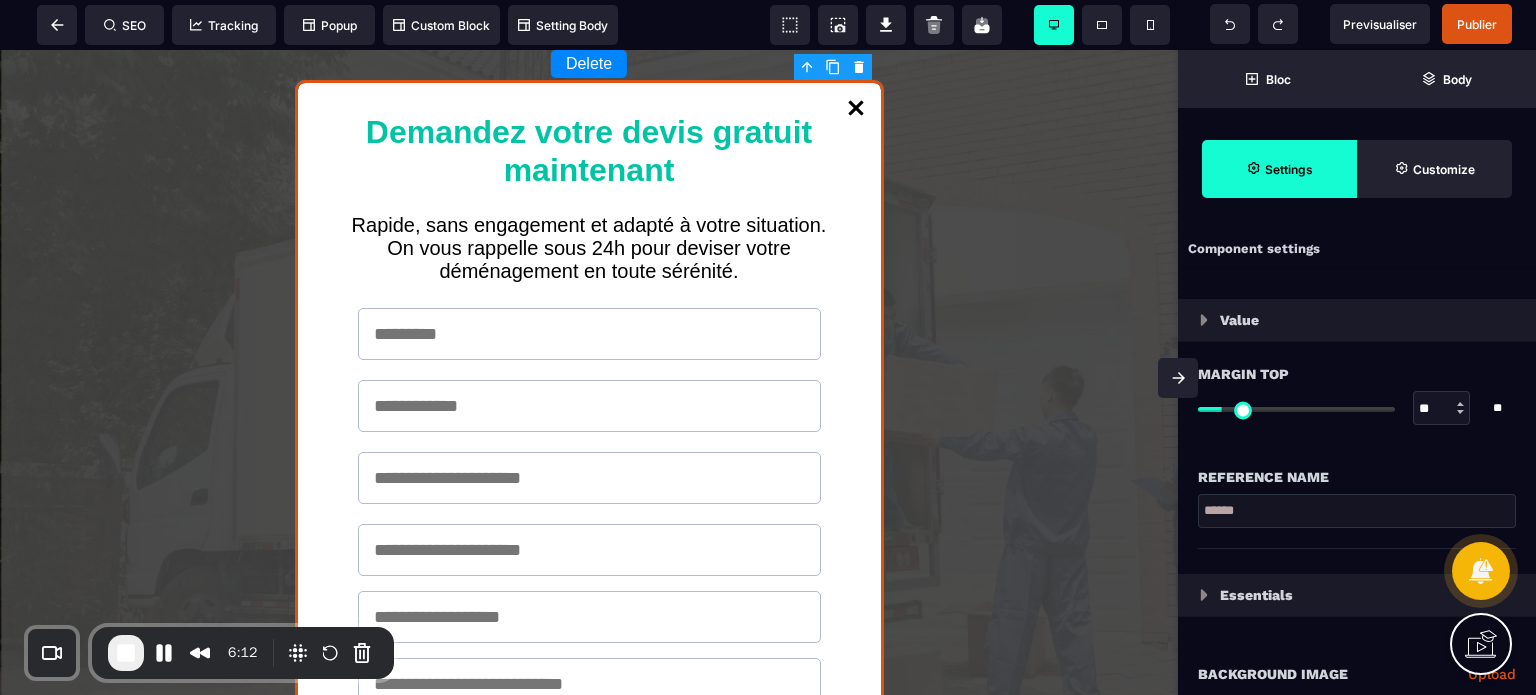 type on "*" 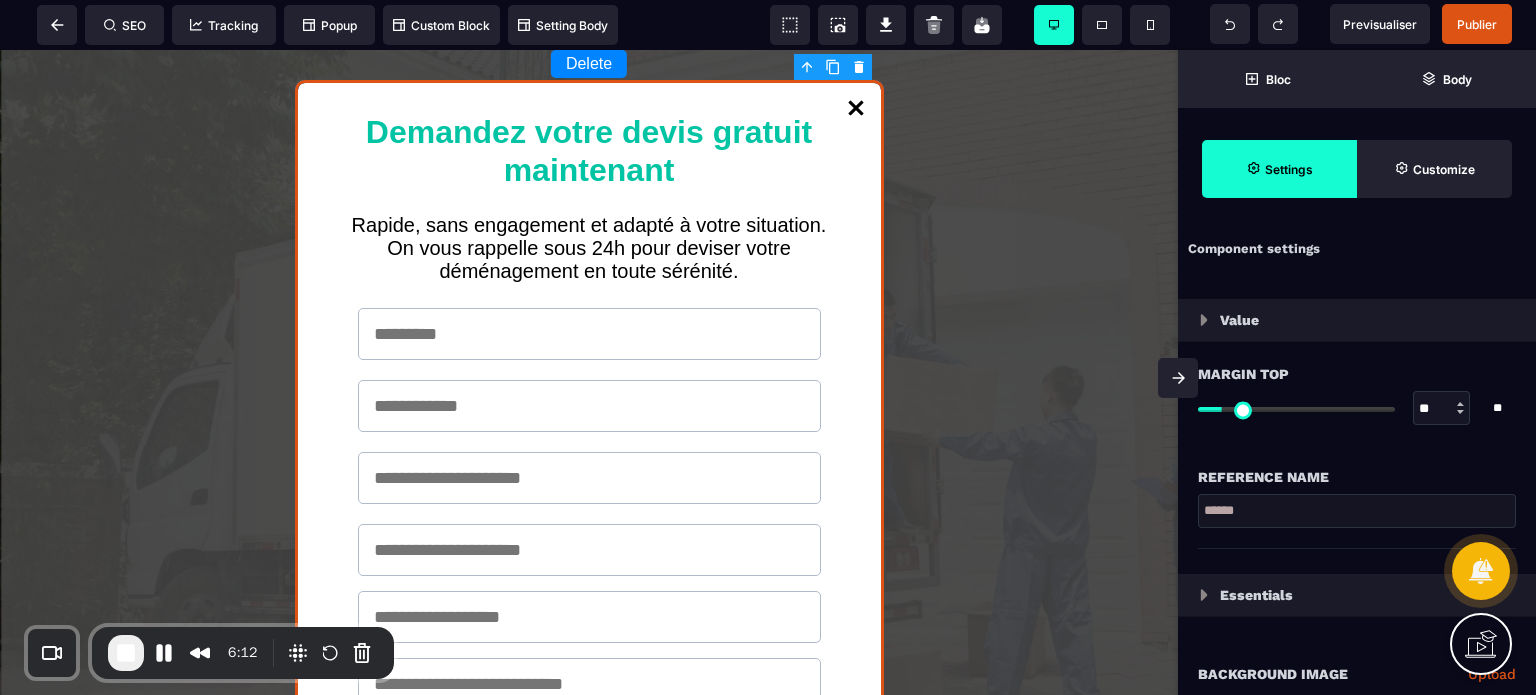 type on "*" 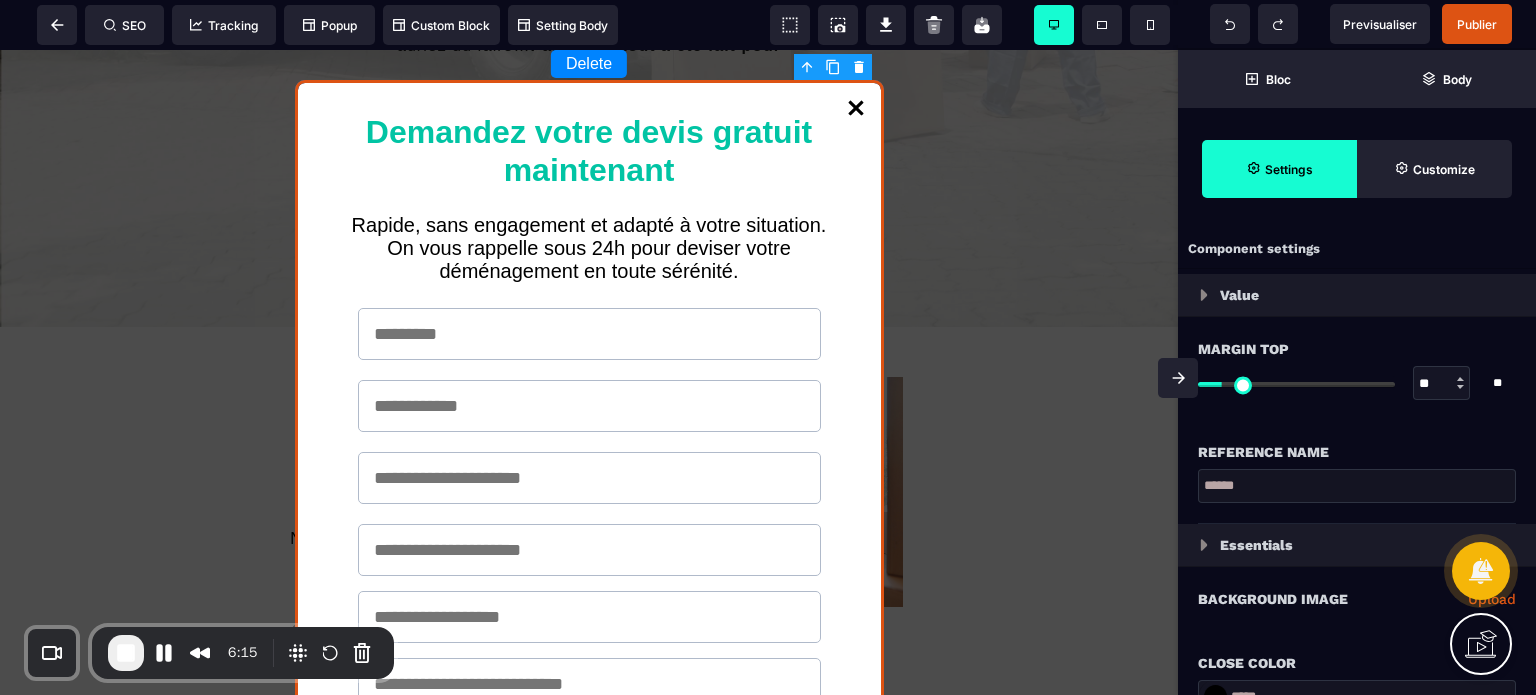 scroll, scrollTop: 547, scrollLeft: 0, axis: vertical 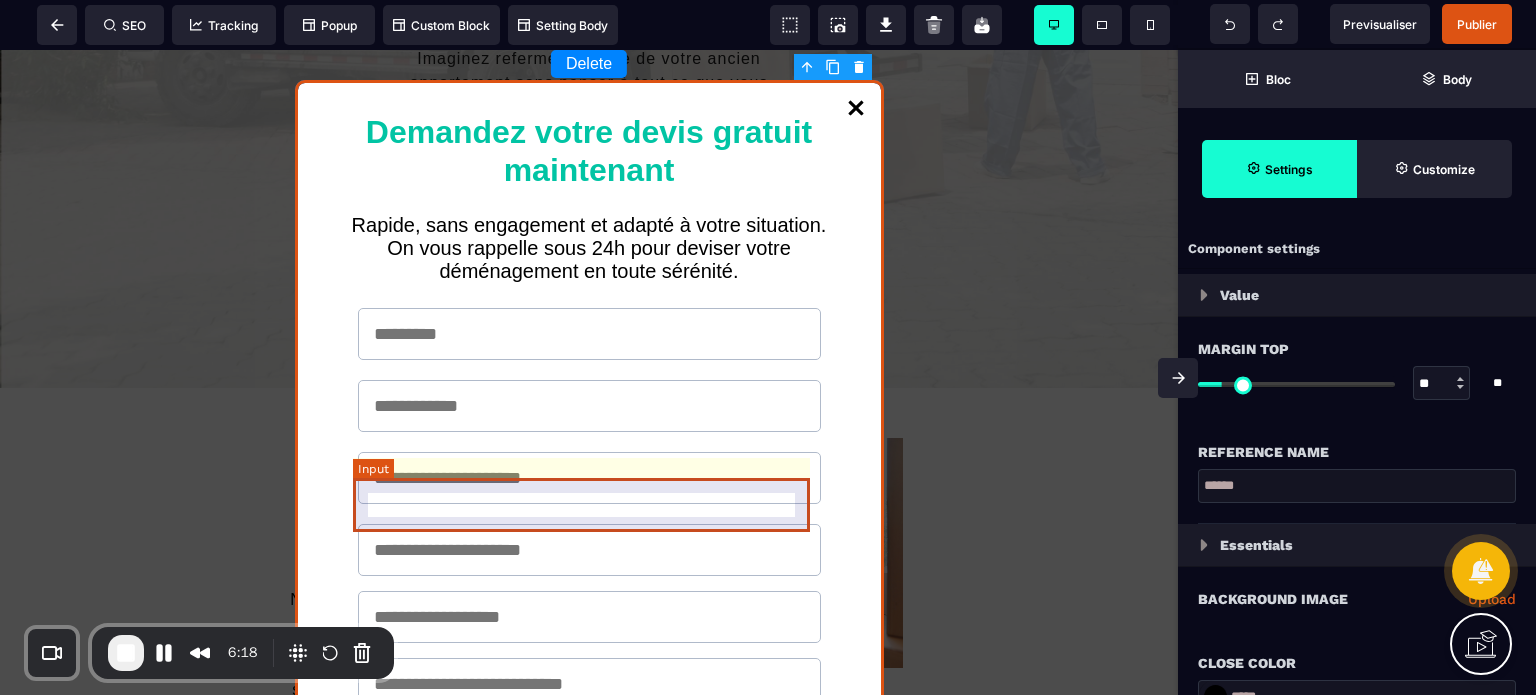 click at bounding box center (589, 478) 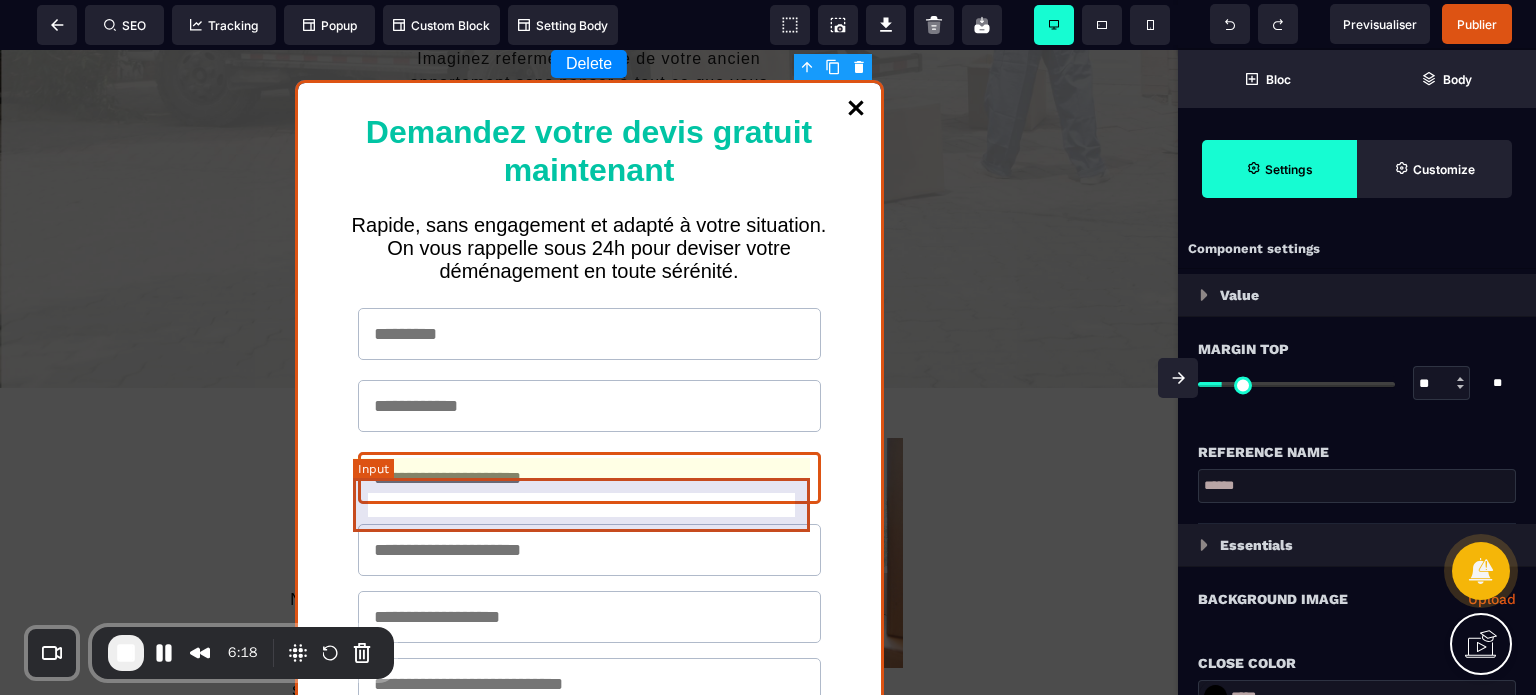 select on "*****" 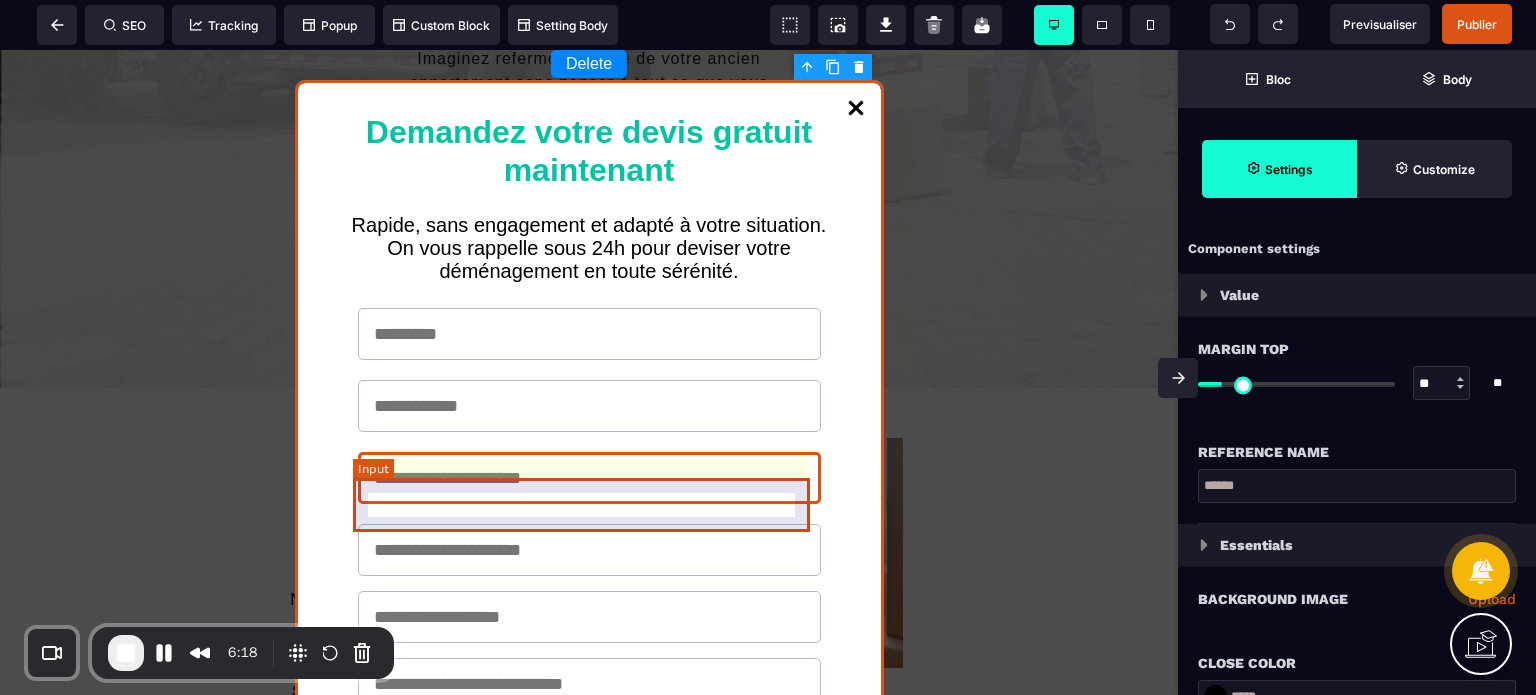 select 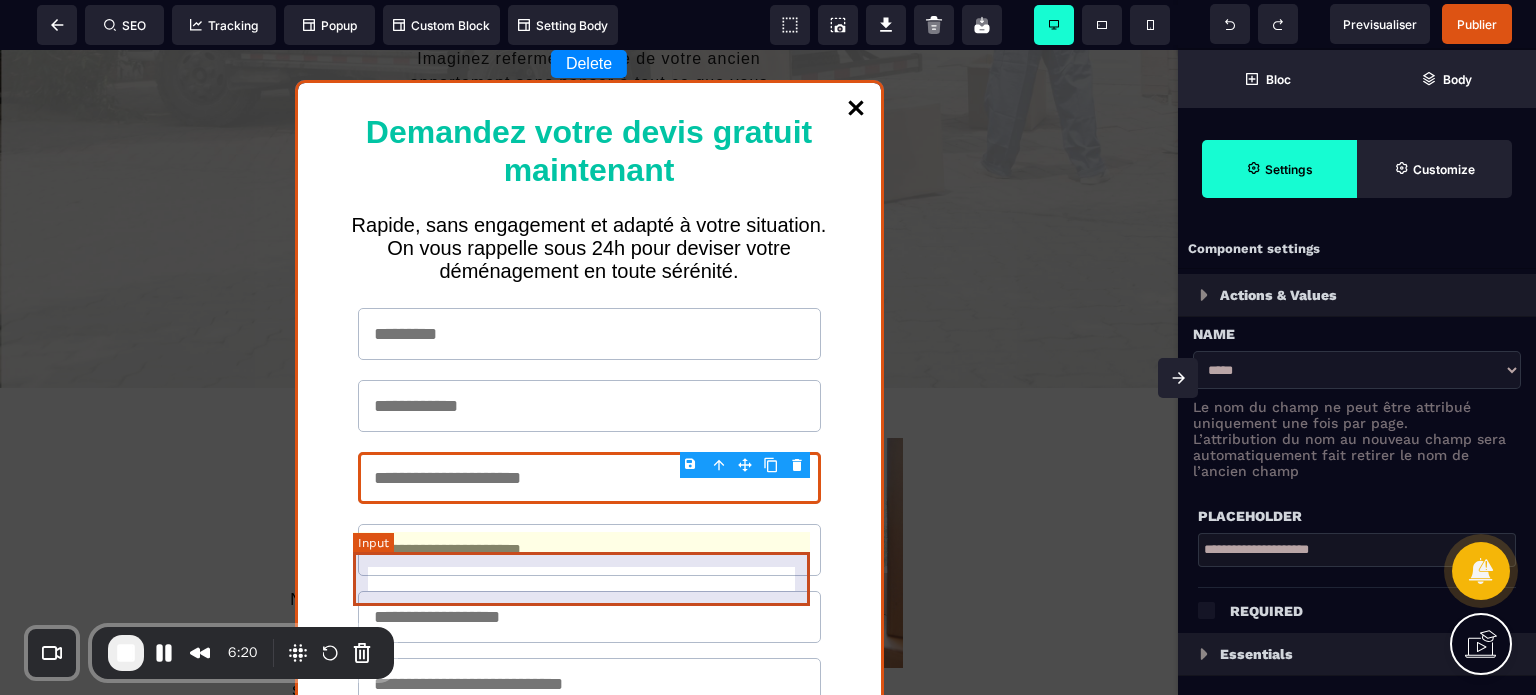 click at bounding box center [589, 550] 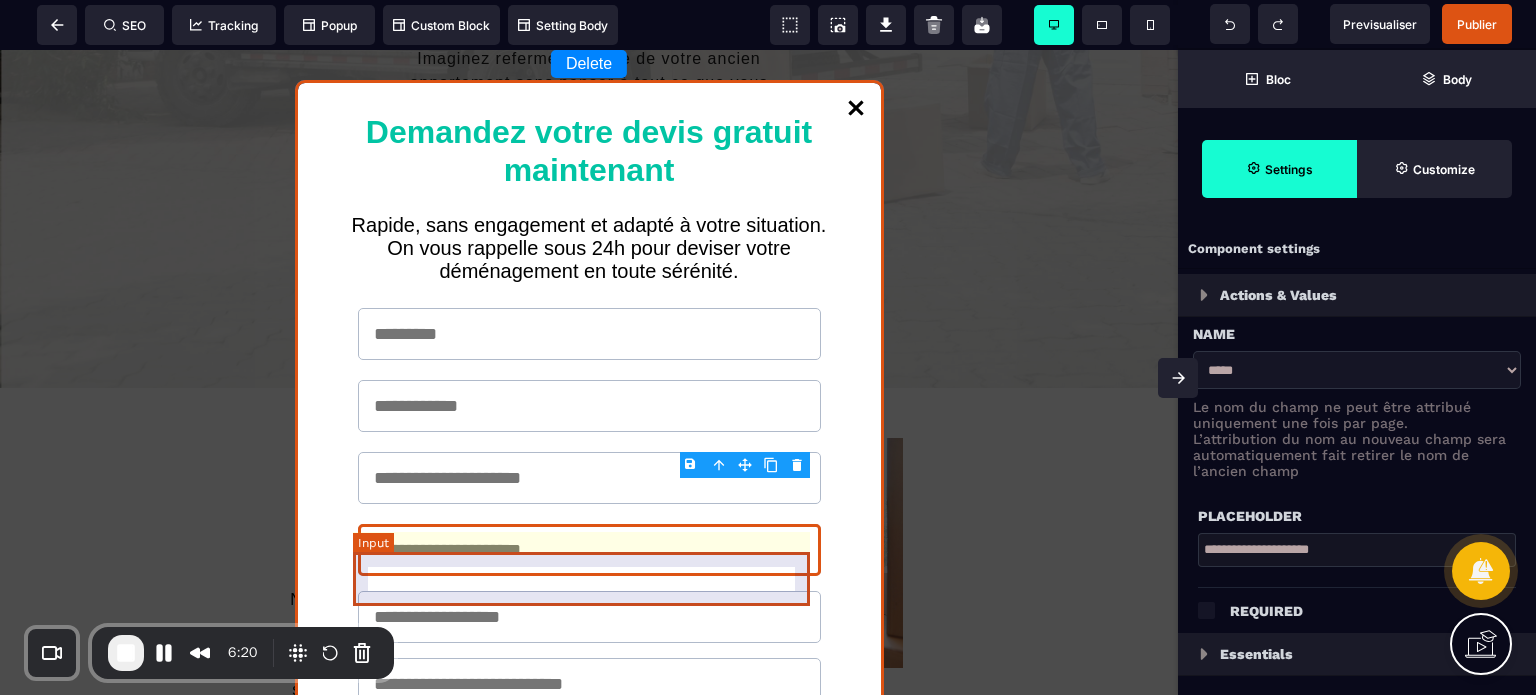 select on "*****" 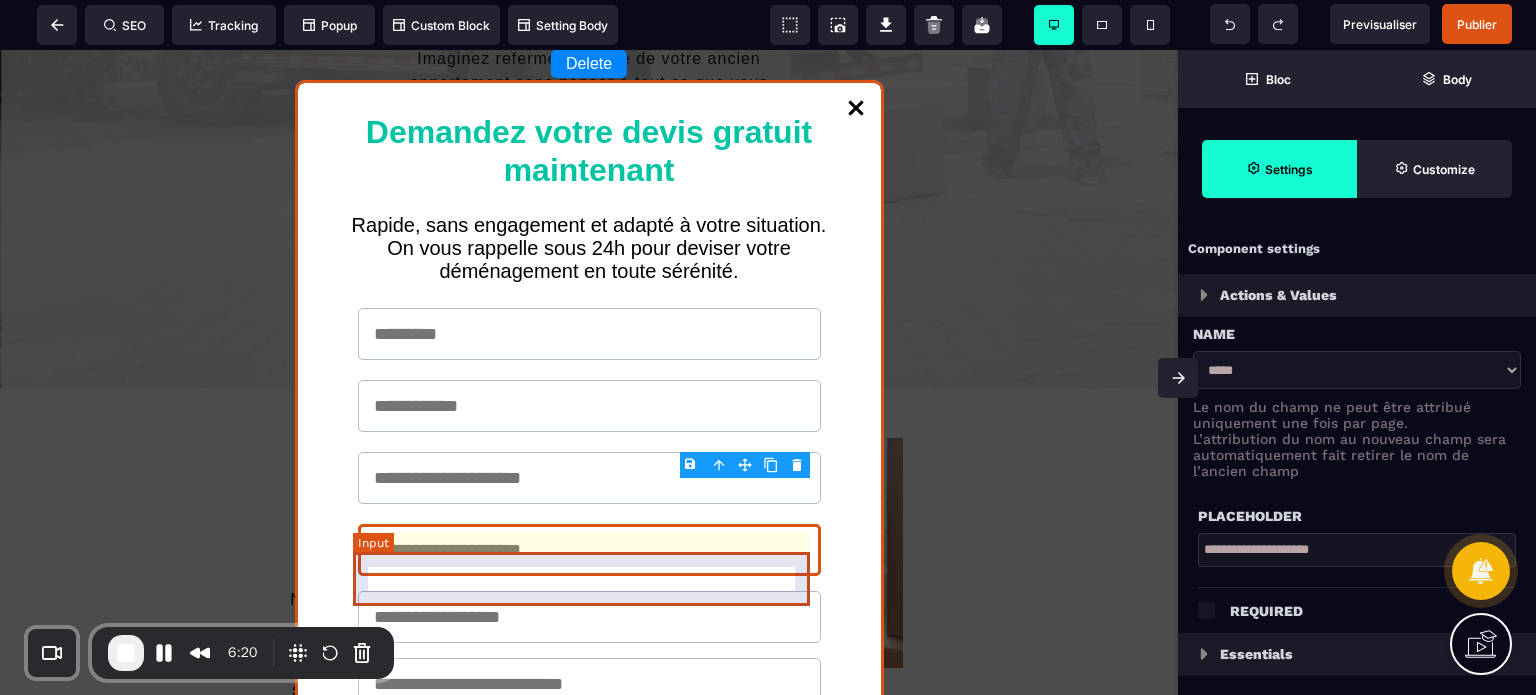 select 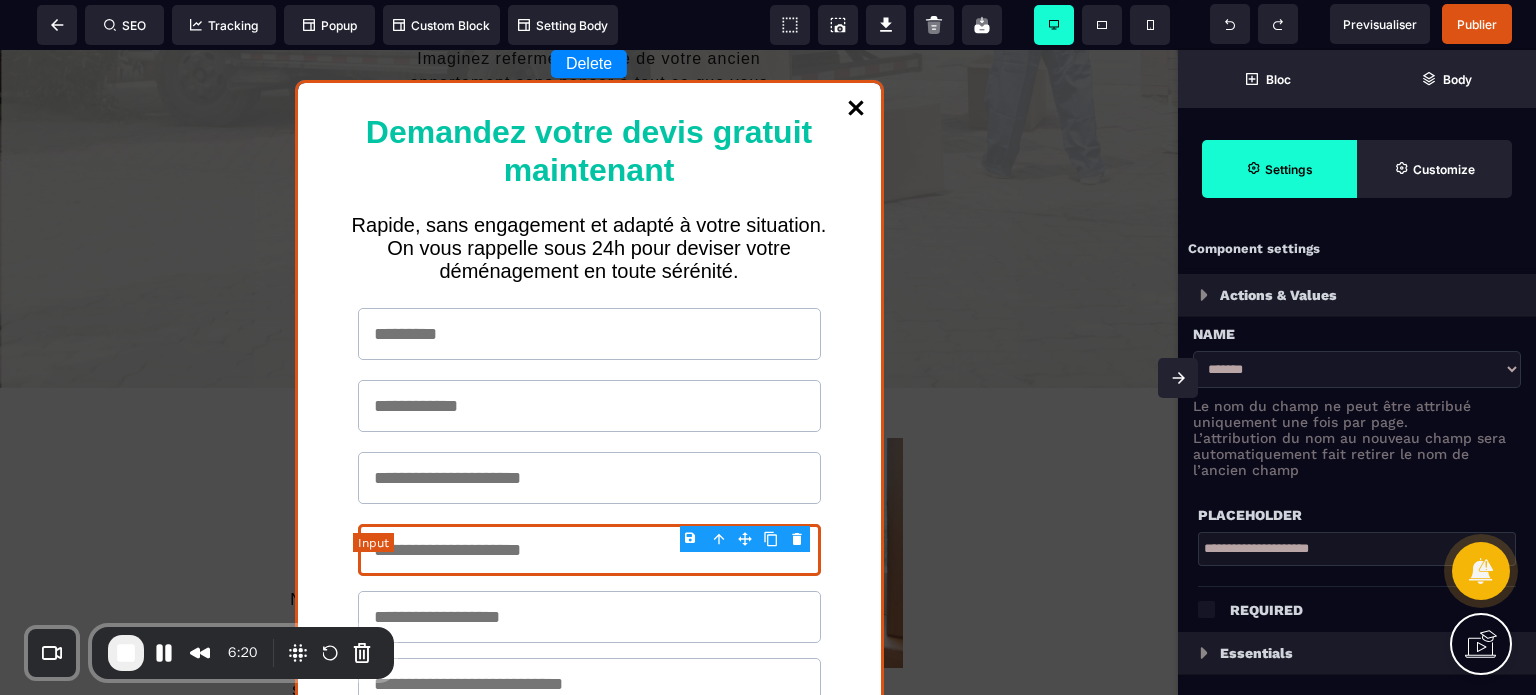 type on "*" 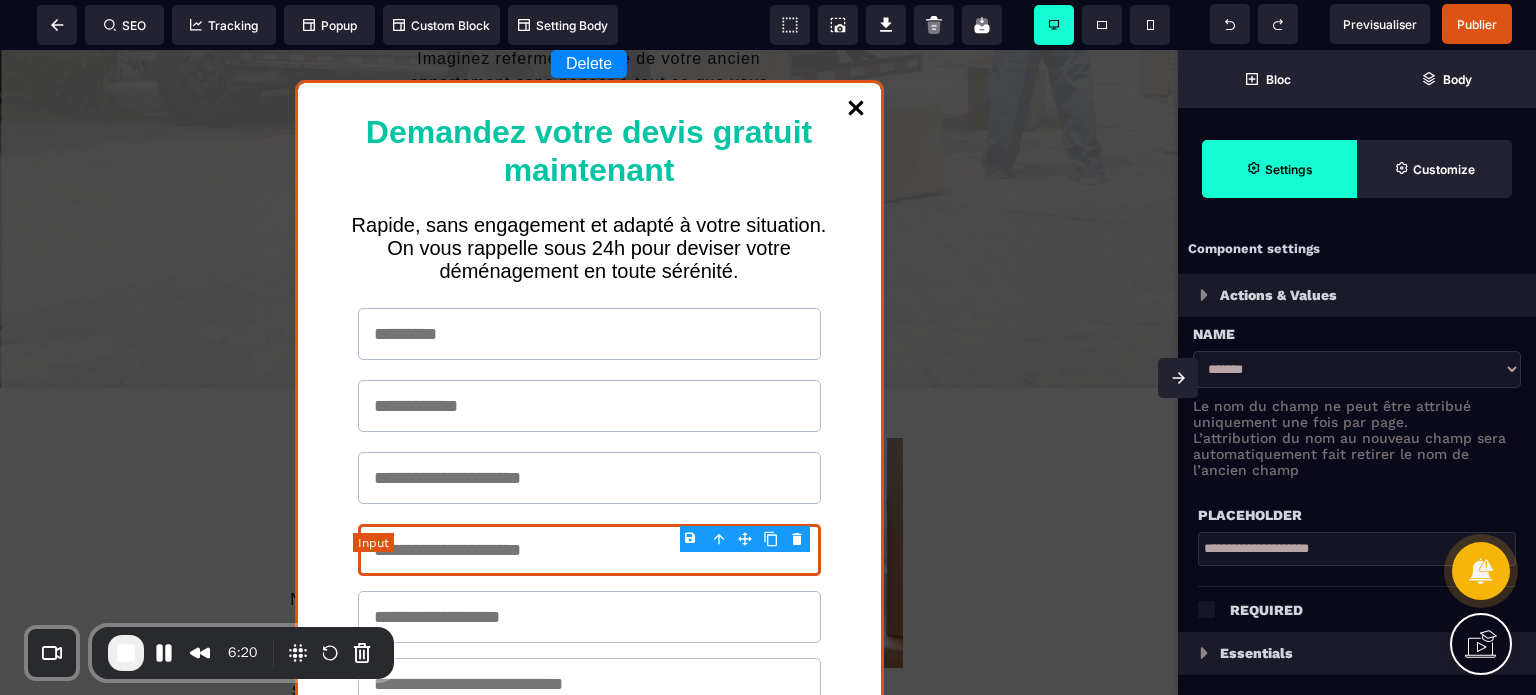 type on "***" 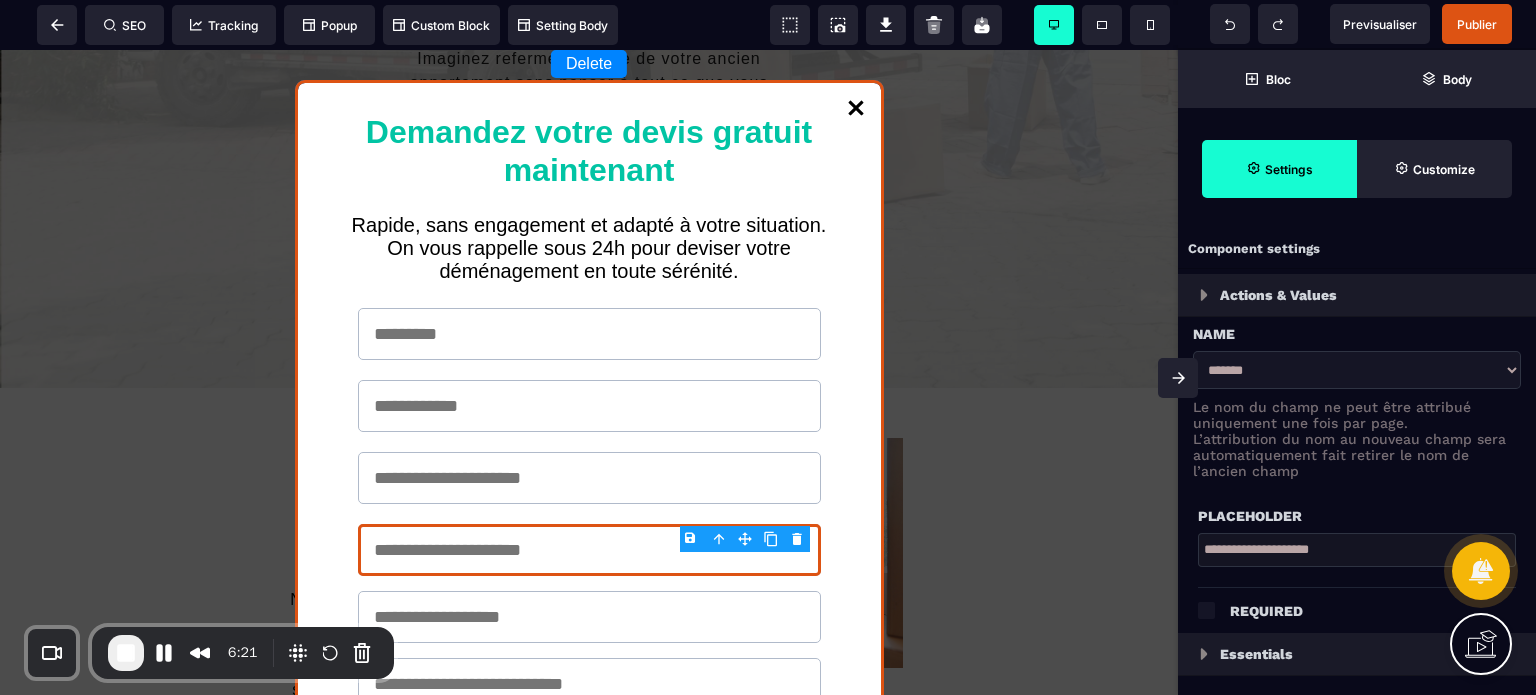 click on "Name
[MASKED_NAME]
Le nom du champ ne peut être attribué uniquement une fois par page.
L’attribution du nom au nouveau champ sera automatiquement fait retirer le nom de l’ancien champ" at bounding box center [1357, 400] 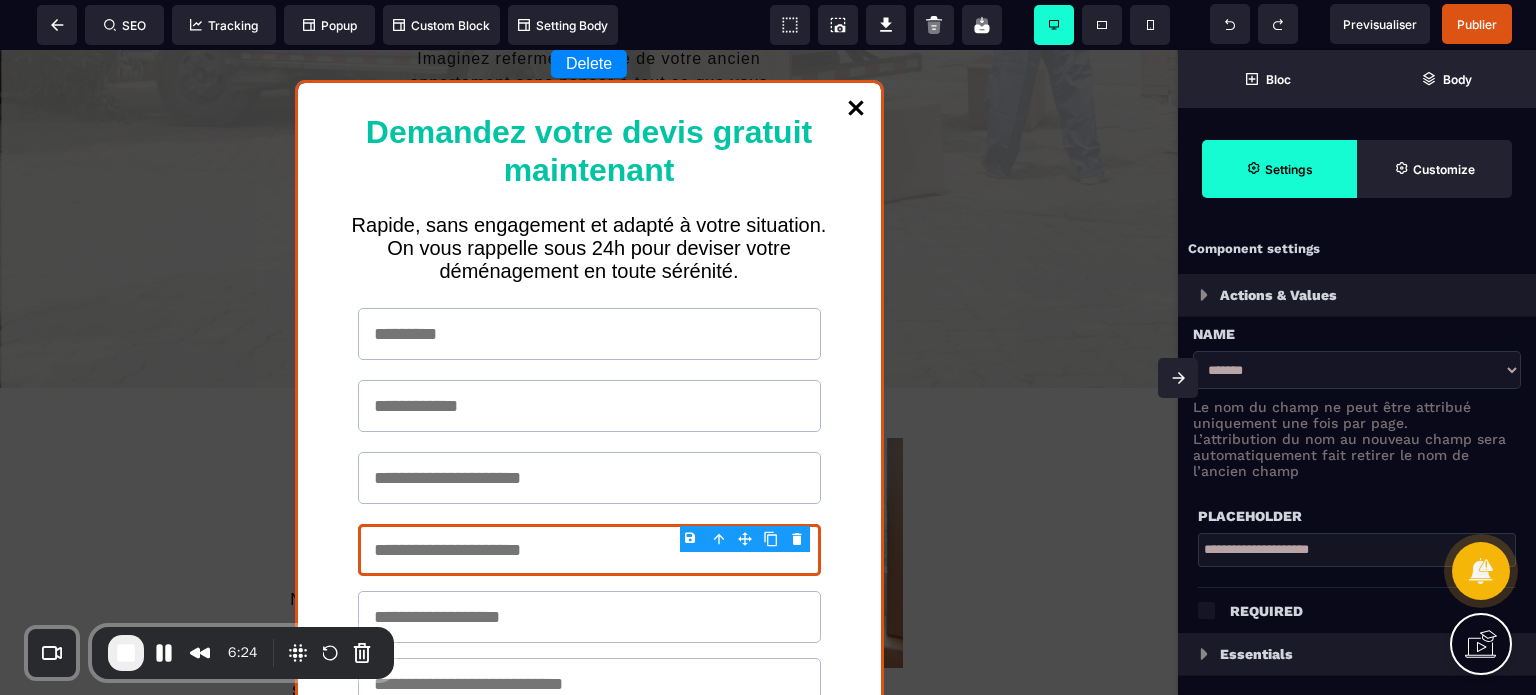 click at bounding box center (1206, 609) 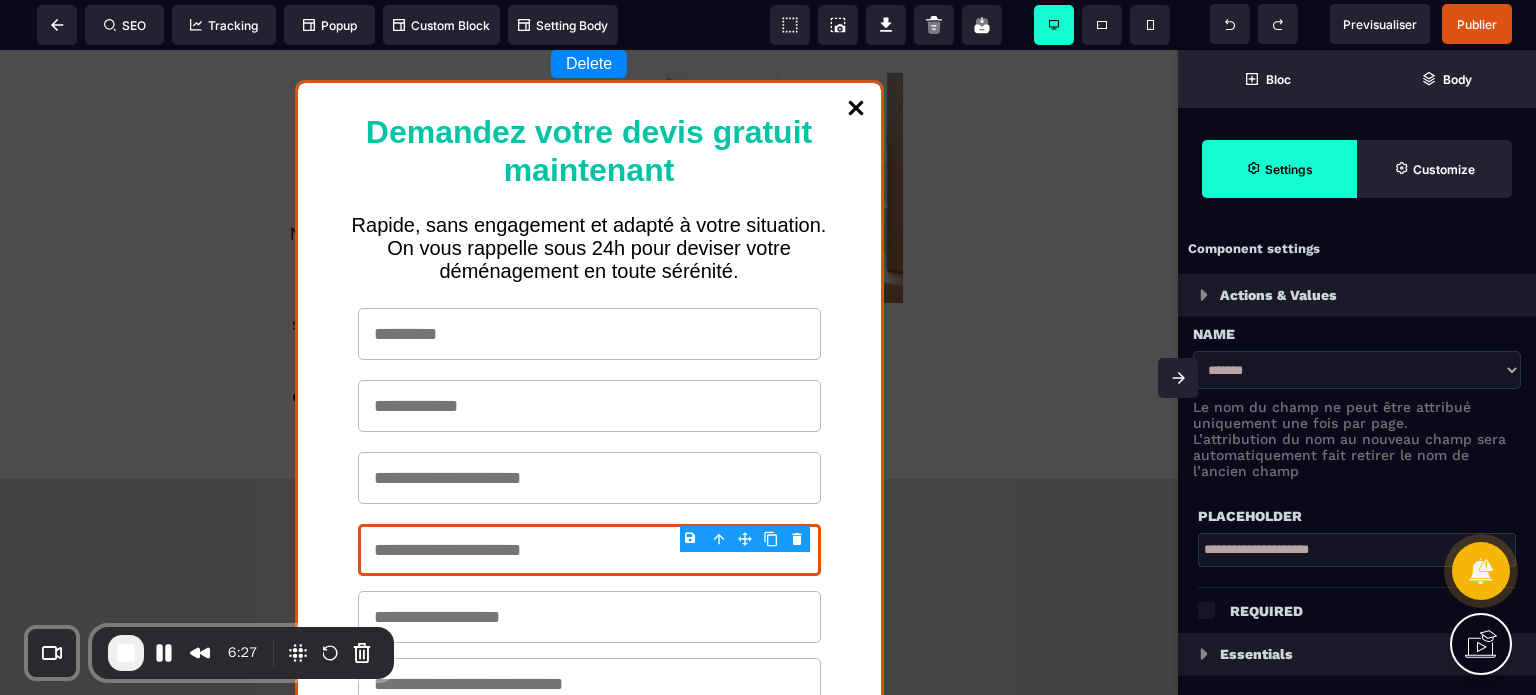 scroll, scrollTop: 1033, scrollLeft: 0, axis: vertical 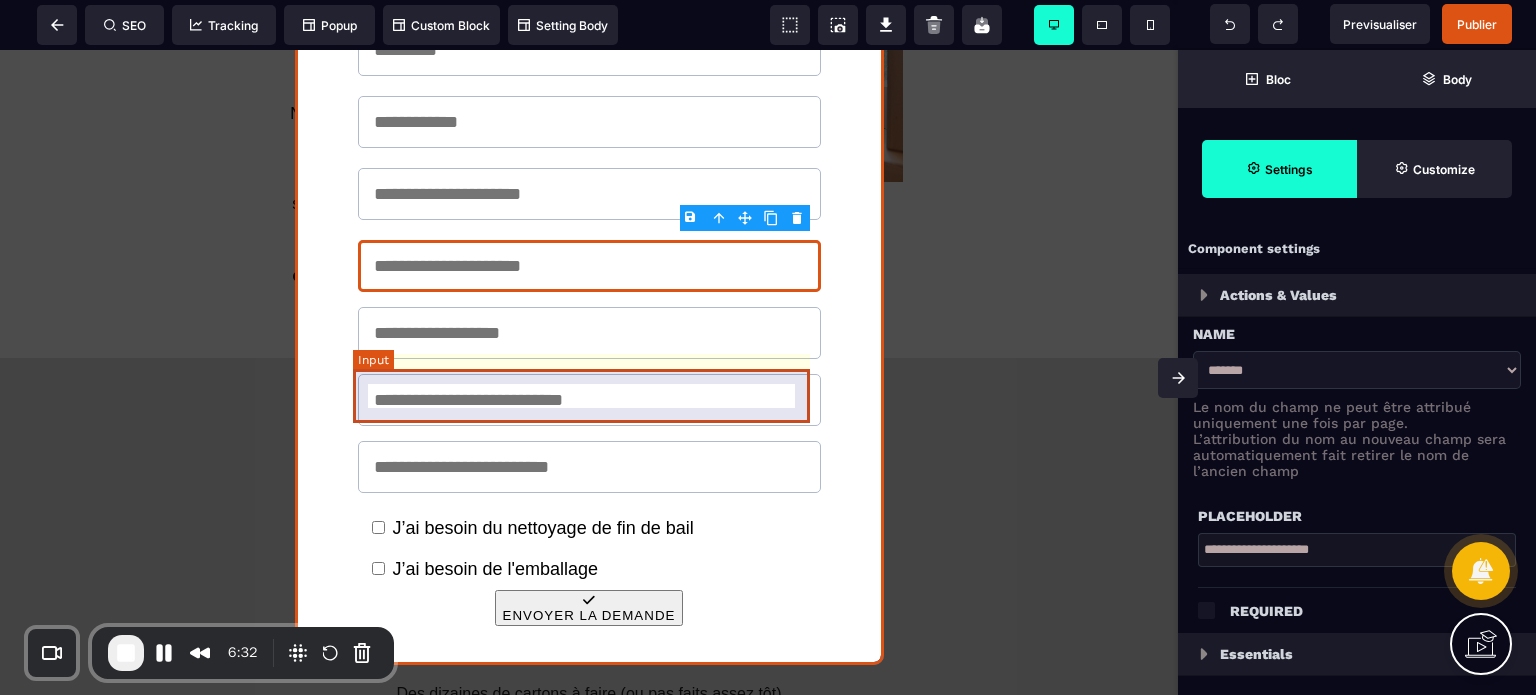 click at bounding box center [589, 400] 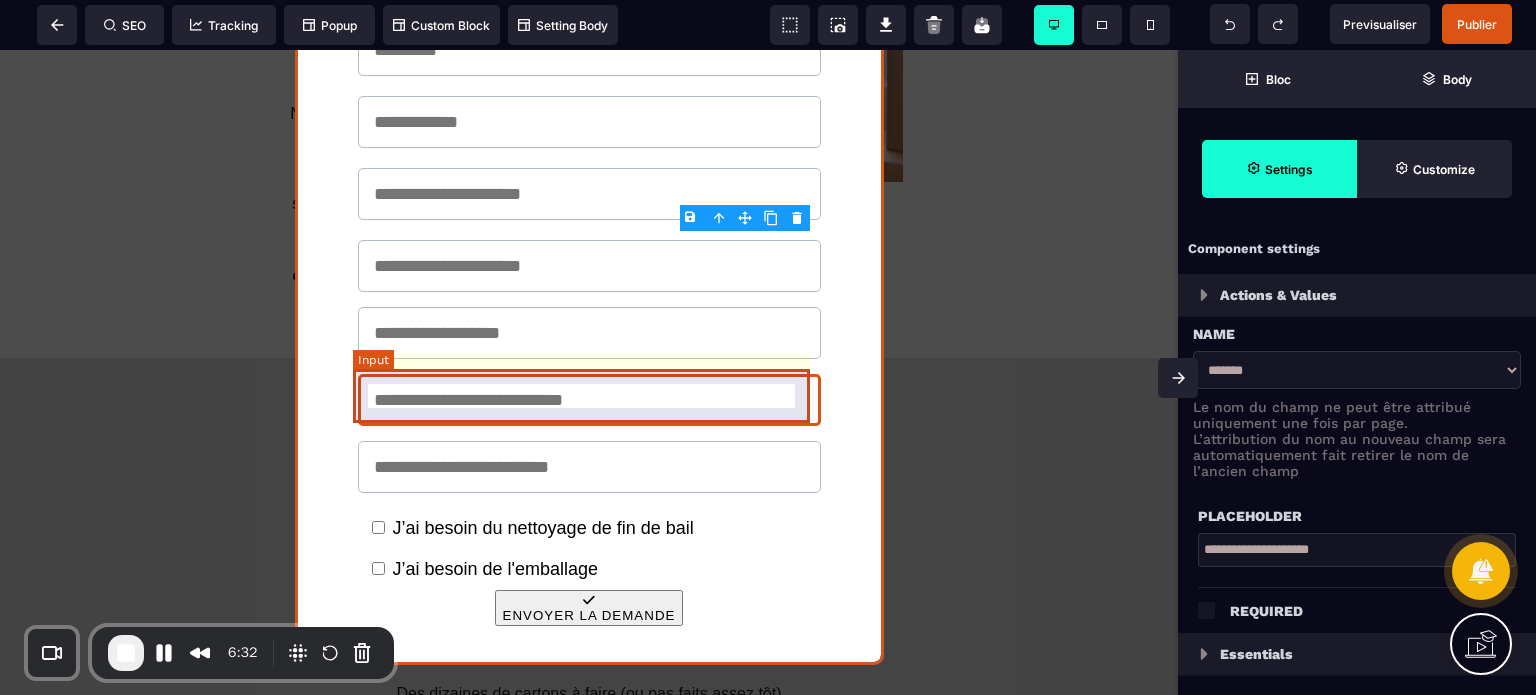 select on "*****" 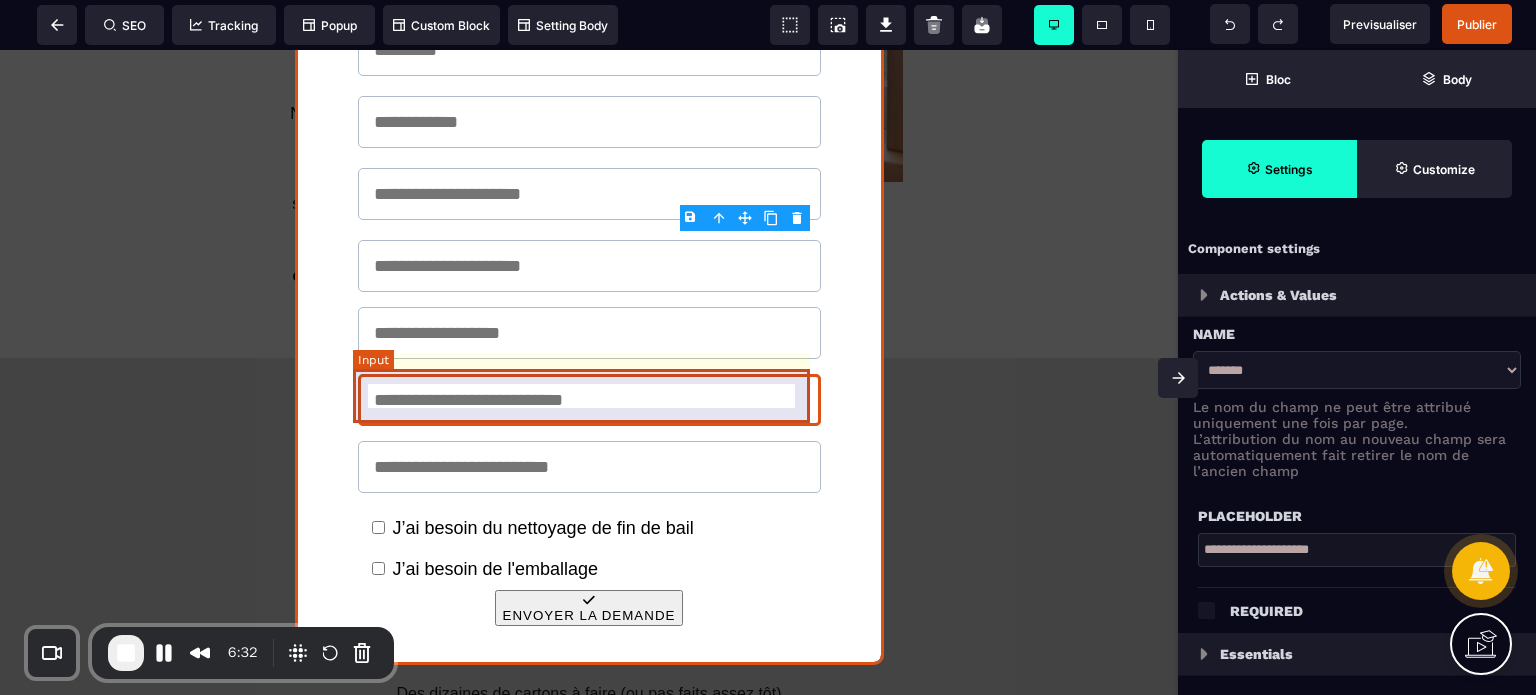 select 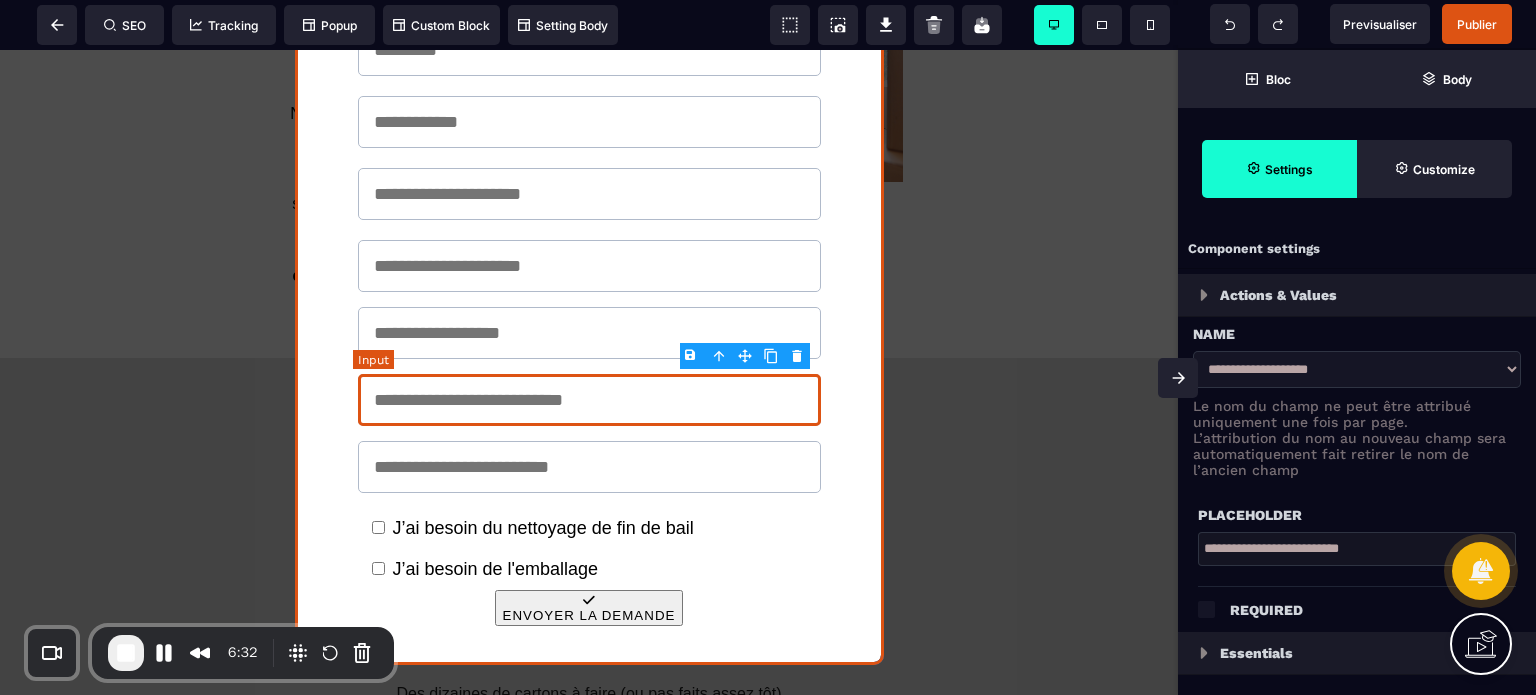 type on "**" 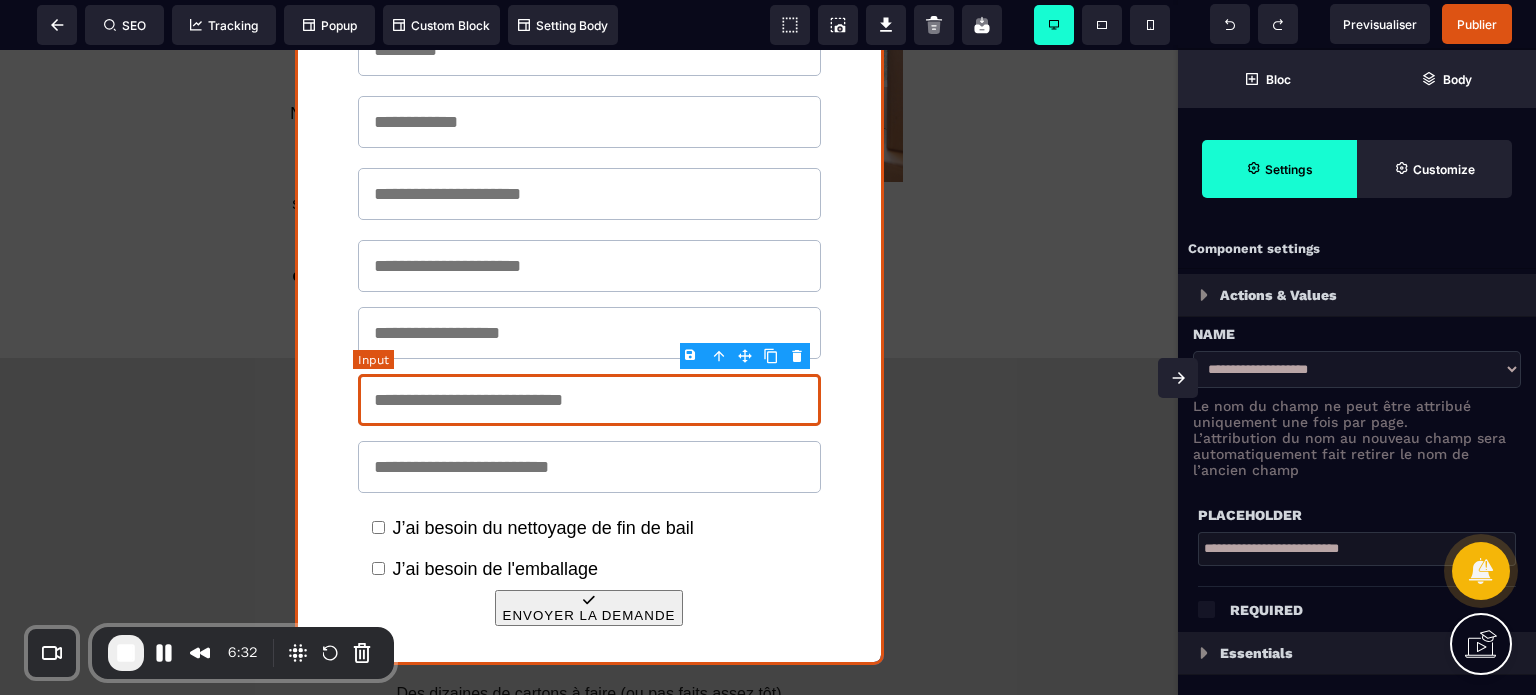 type on "**" 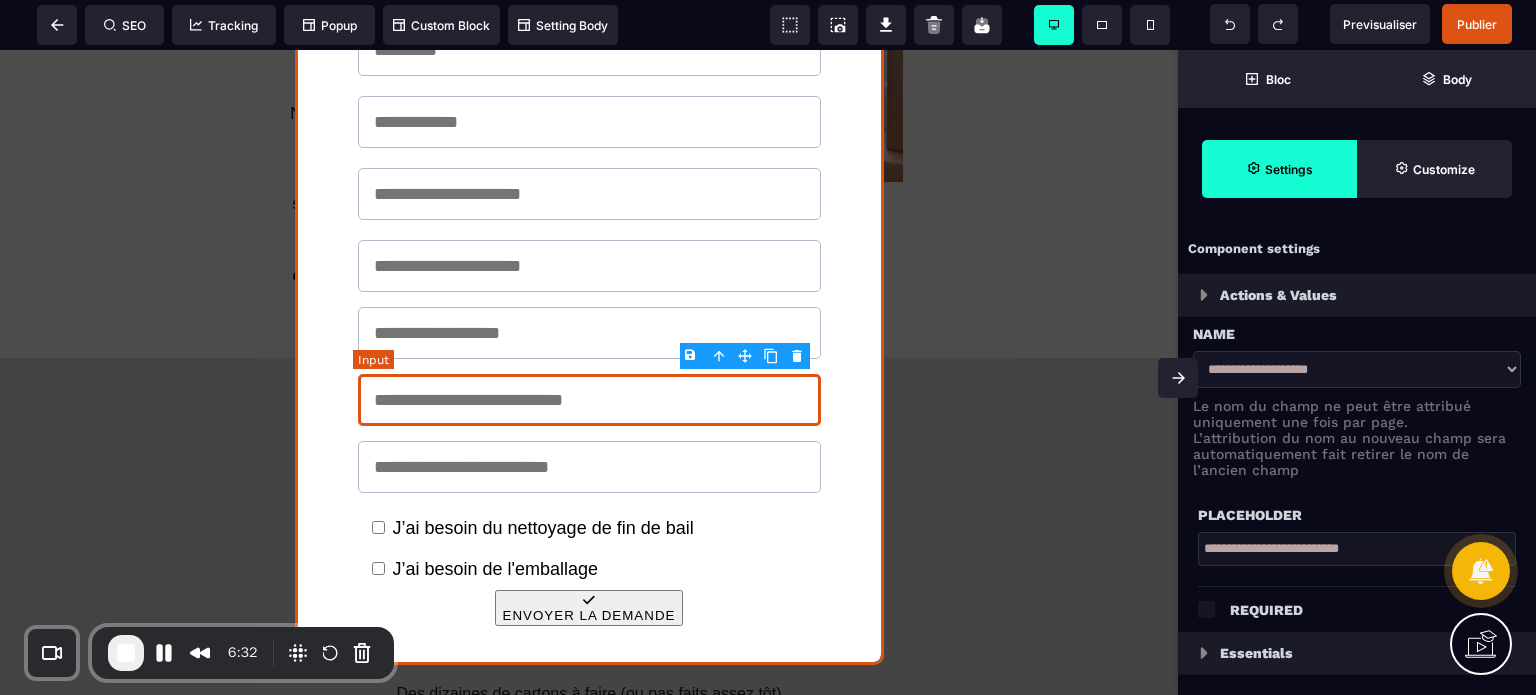 type on "*" 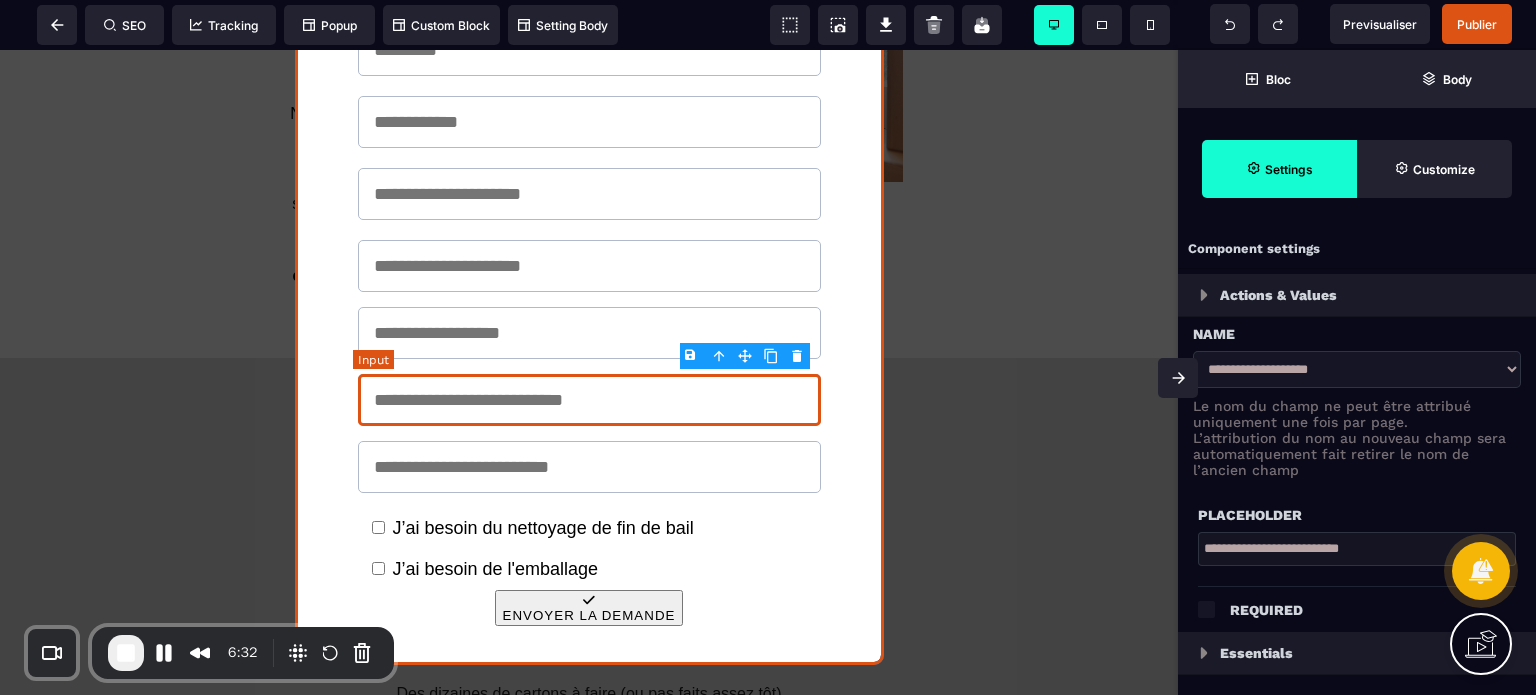 type on "***" 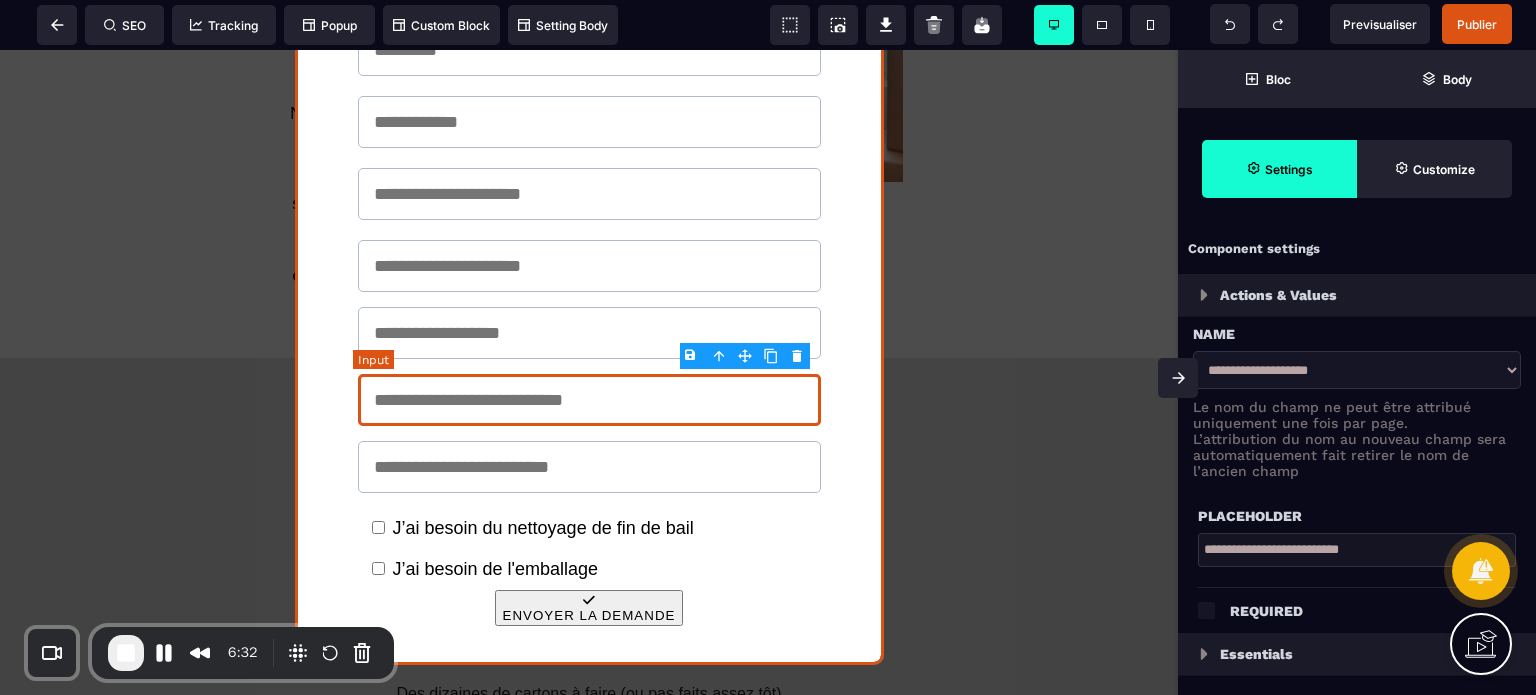 select on "*****" 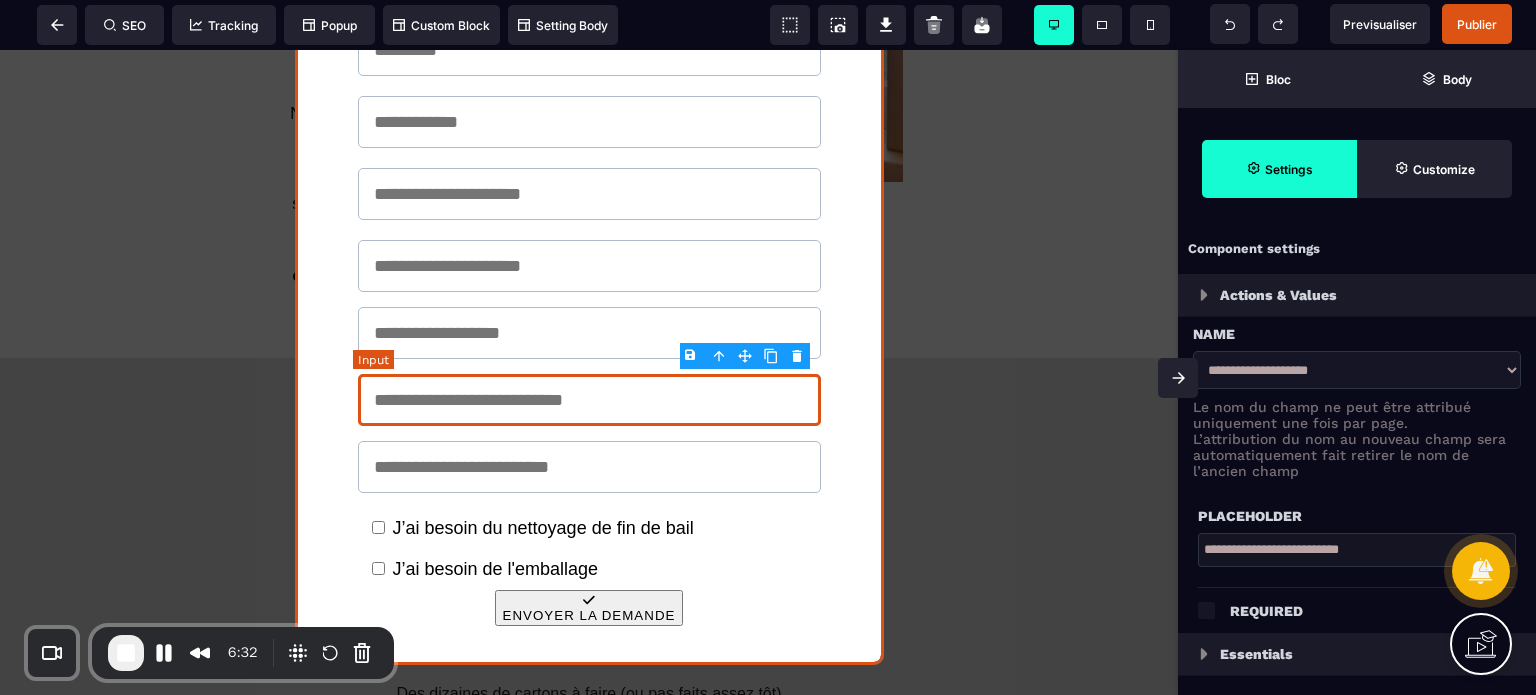 select on "**" 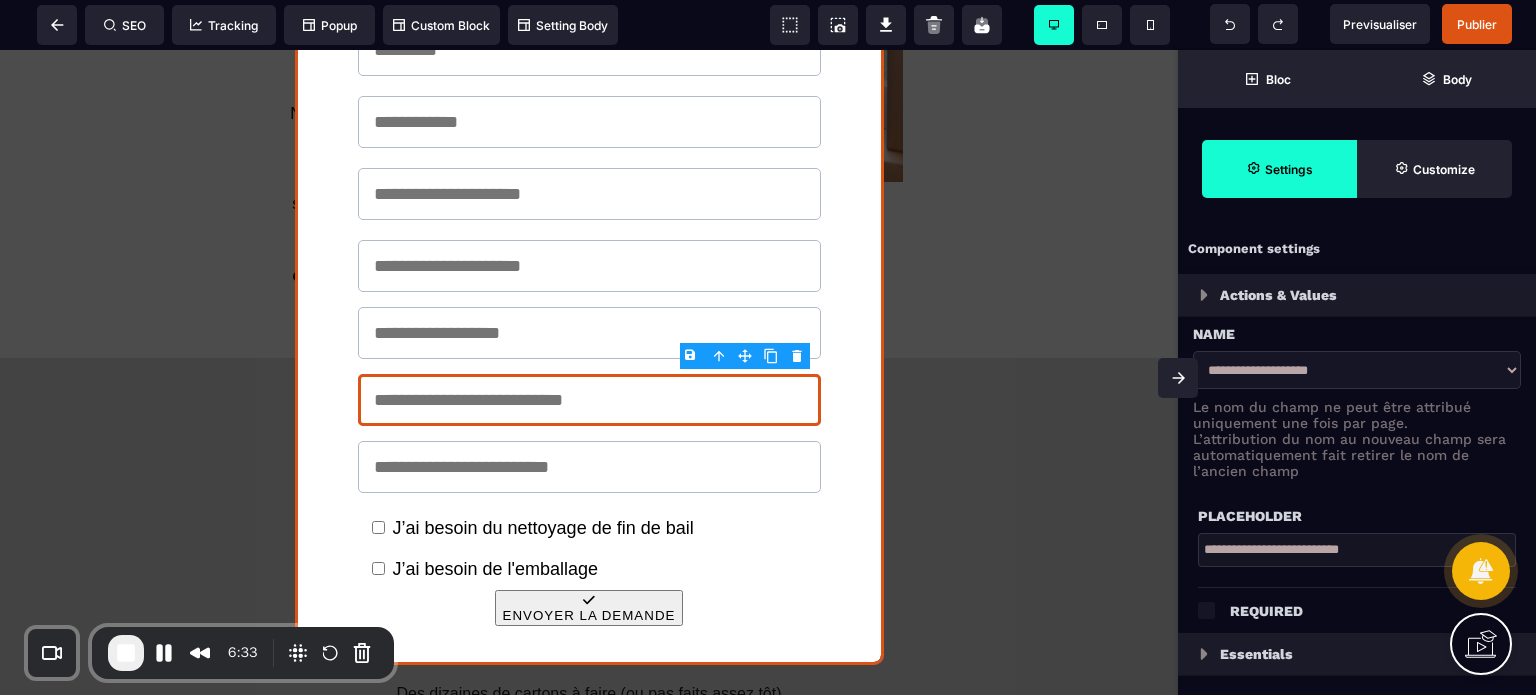 click on "**********" at bounding box center [1357, 370] 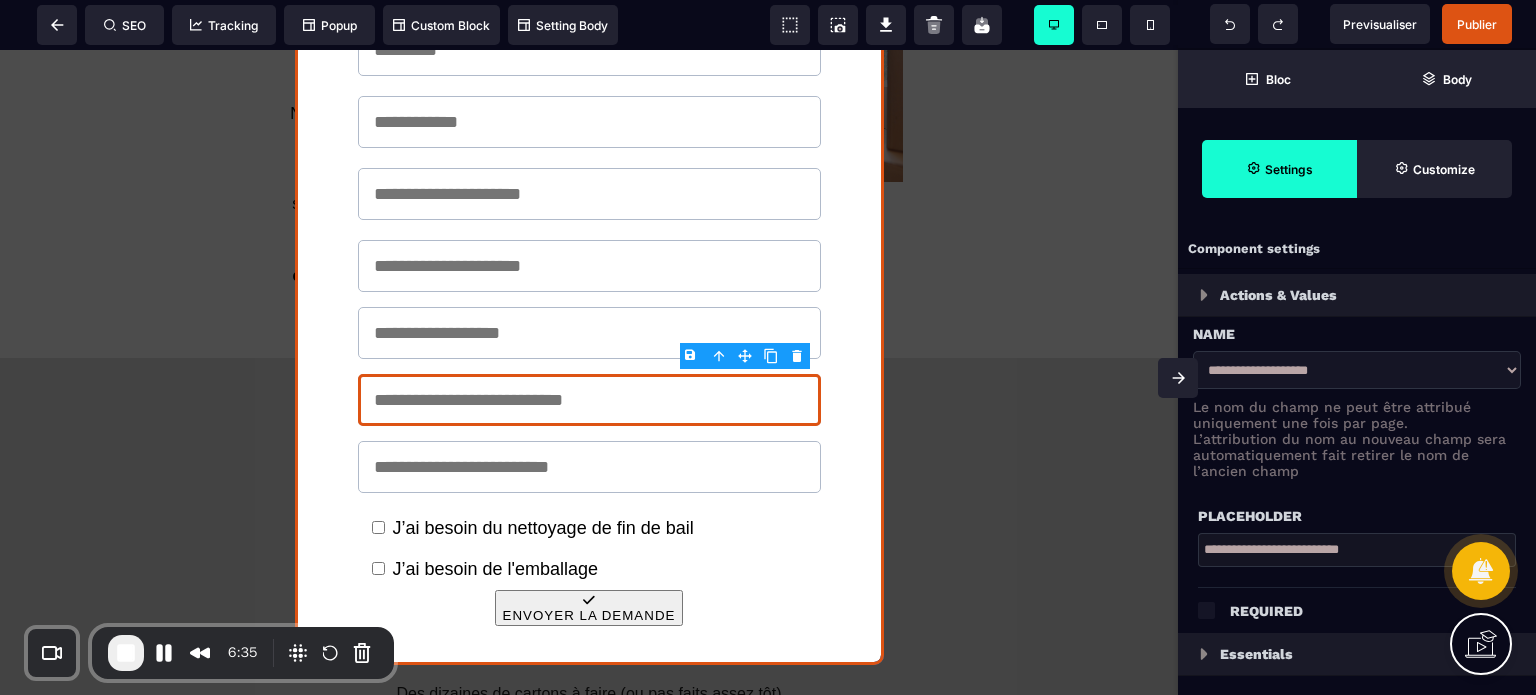 click at bounding box center [1206, 609] 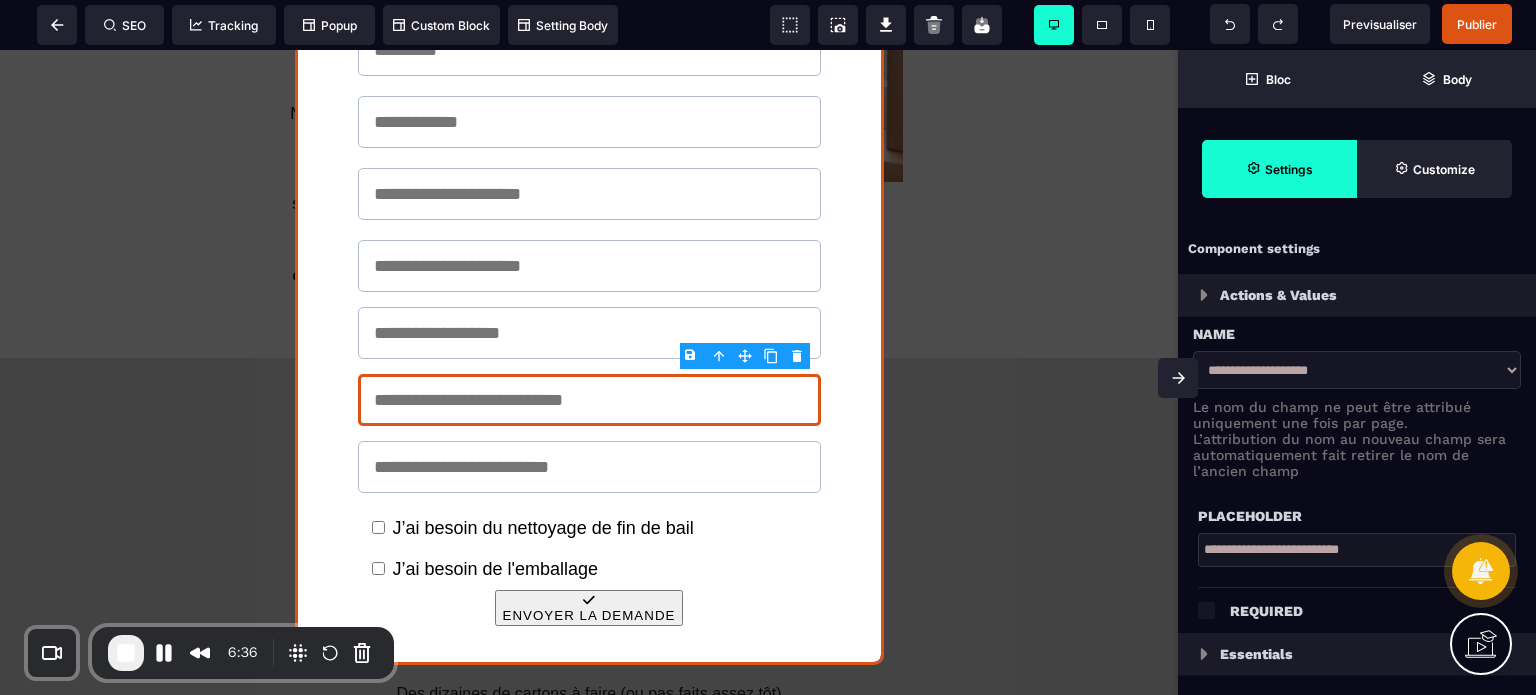 click on "**********" at bounding box center (1357, 370) 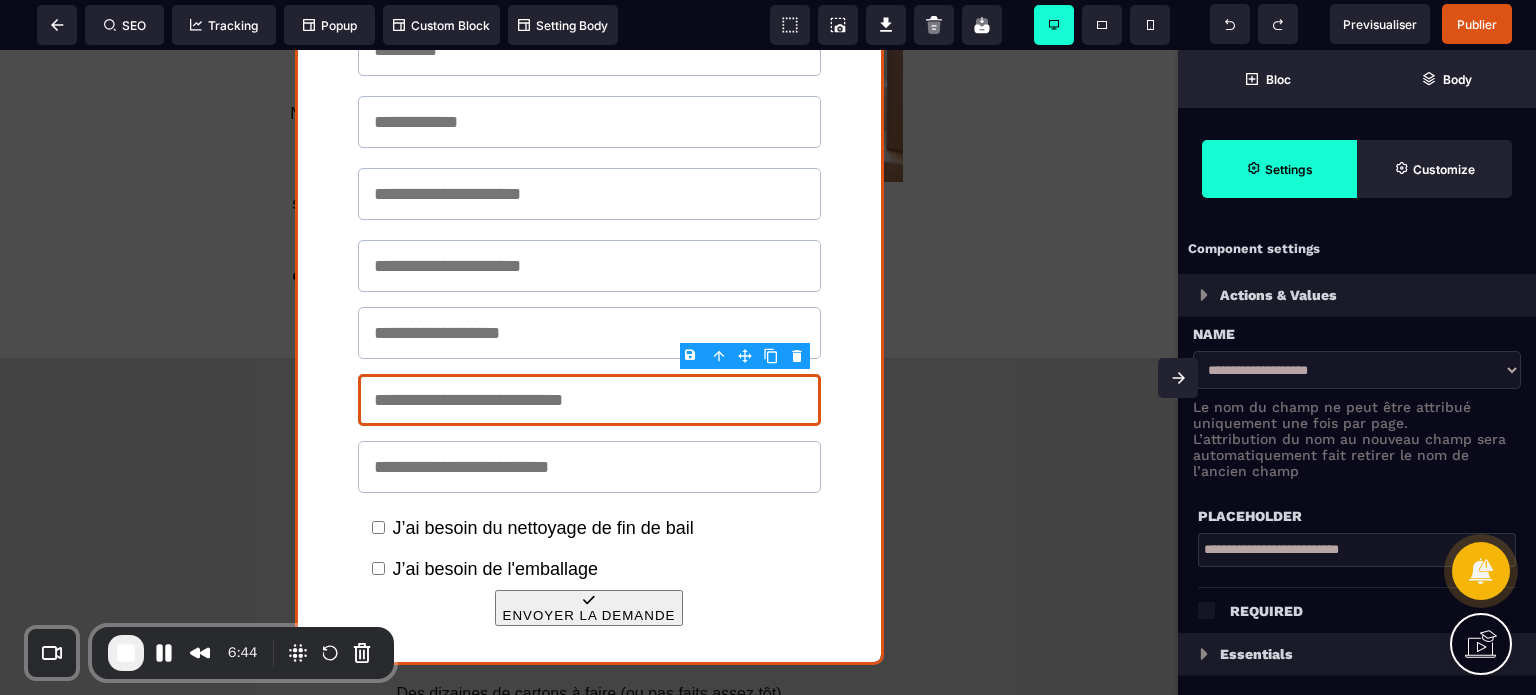 select on "********" 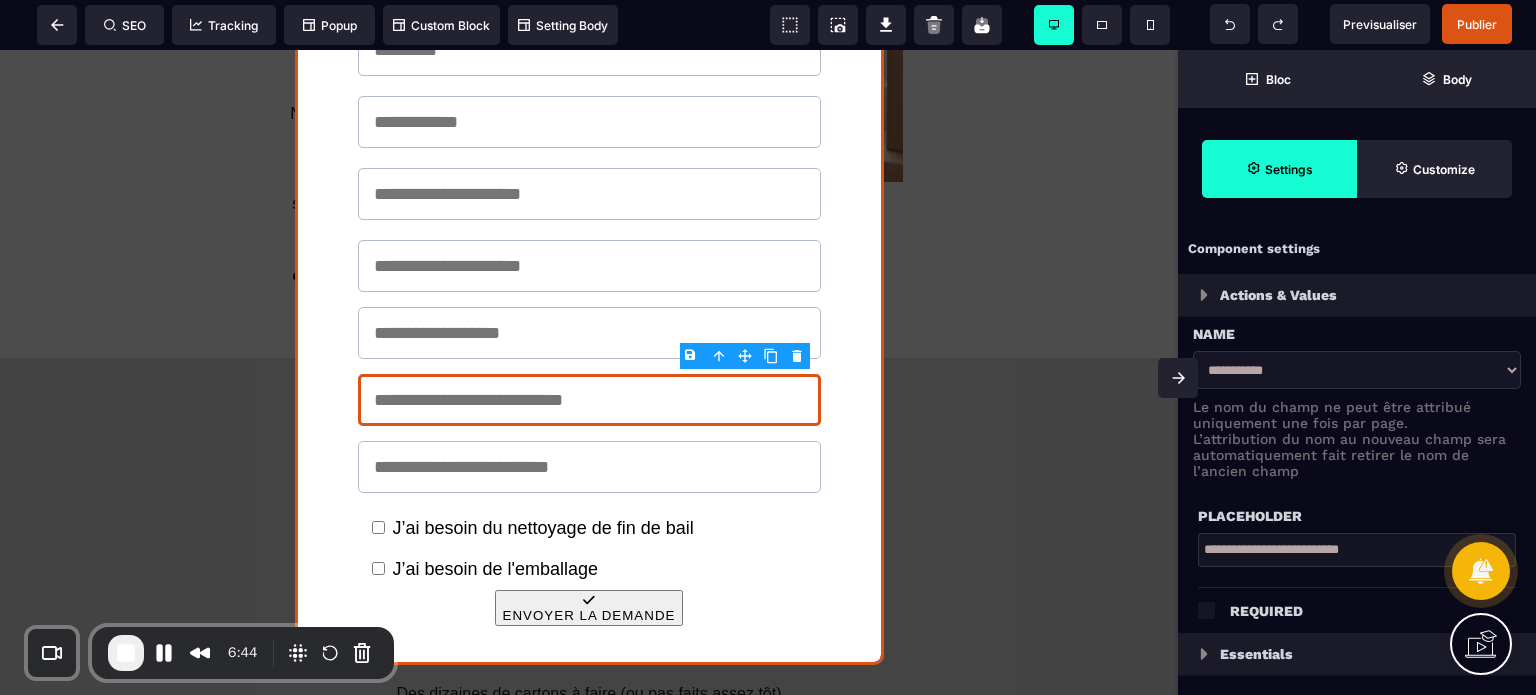 click on "**********" at bounding box center (1357, 370) 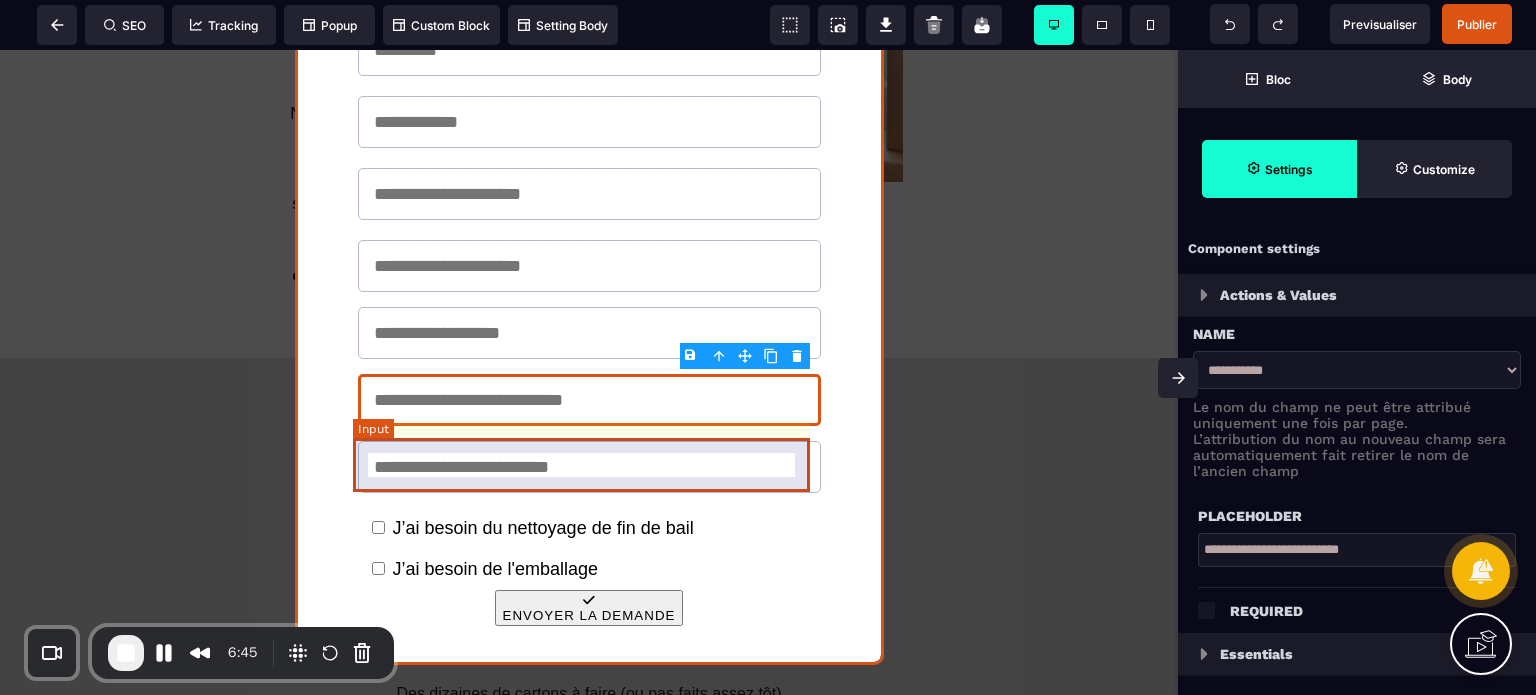 click at bounding box center (589, 467) 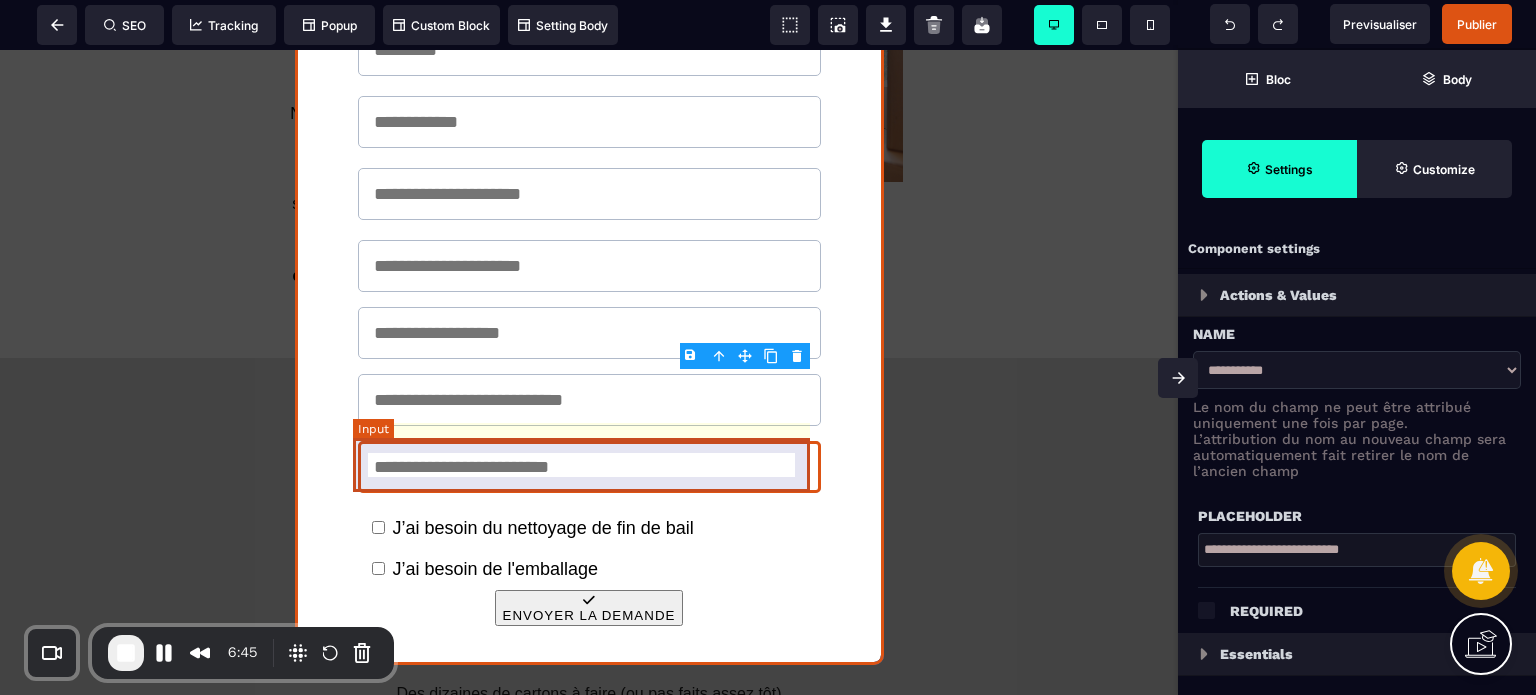 select on "*****" 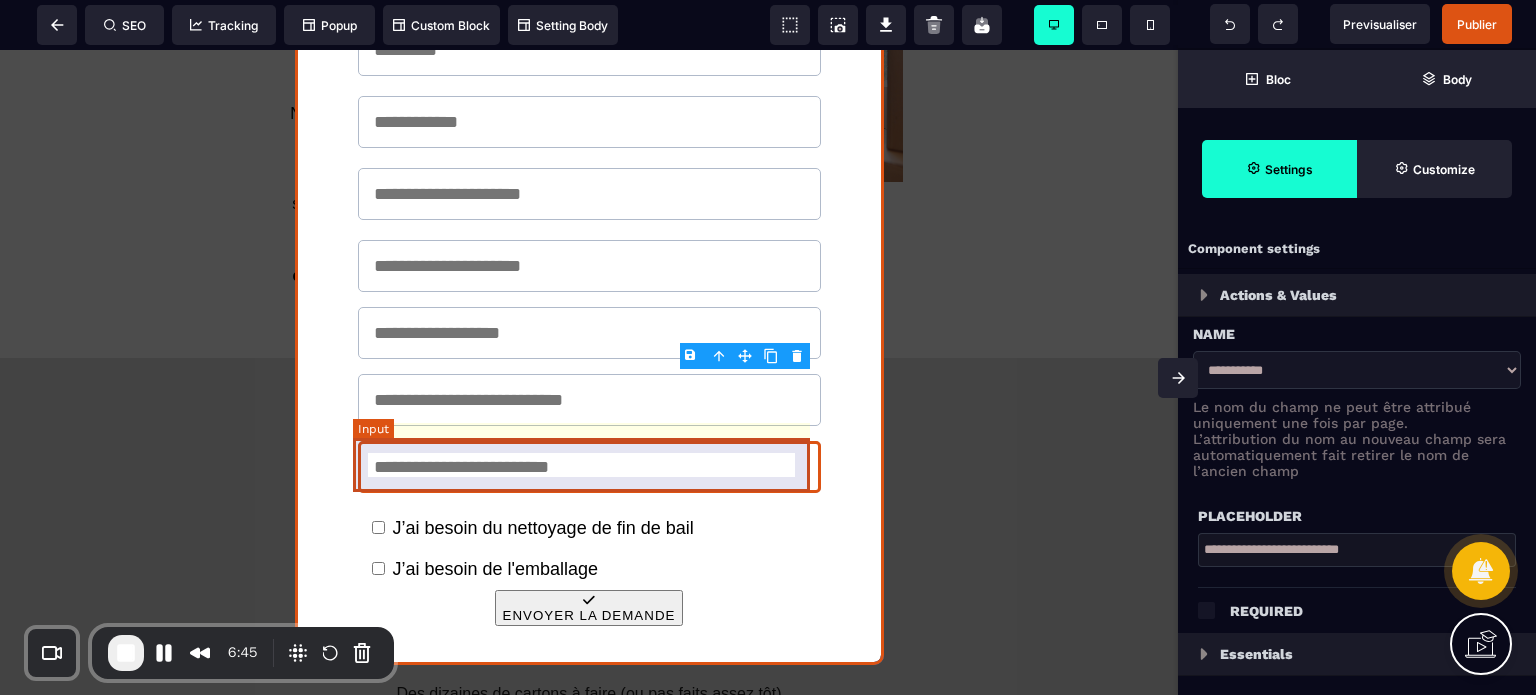 select 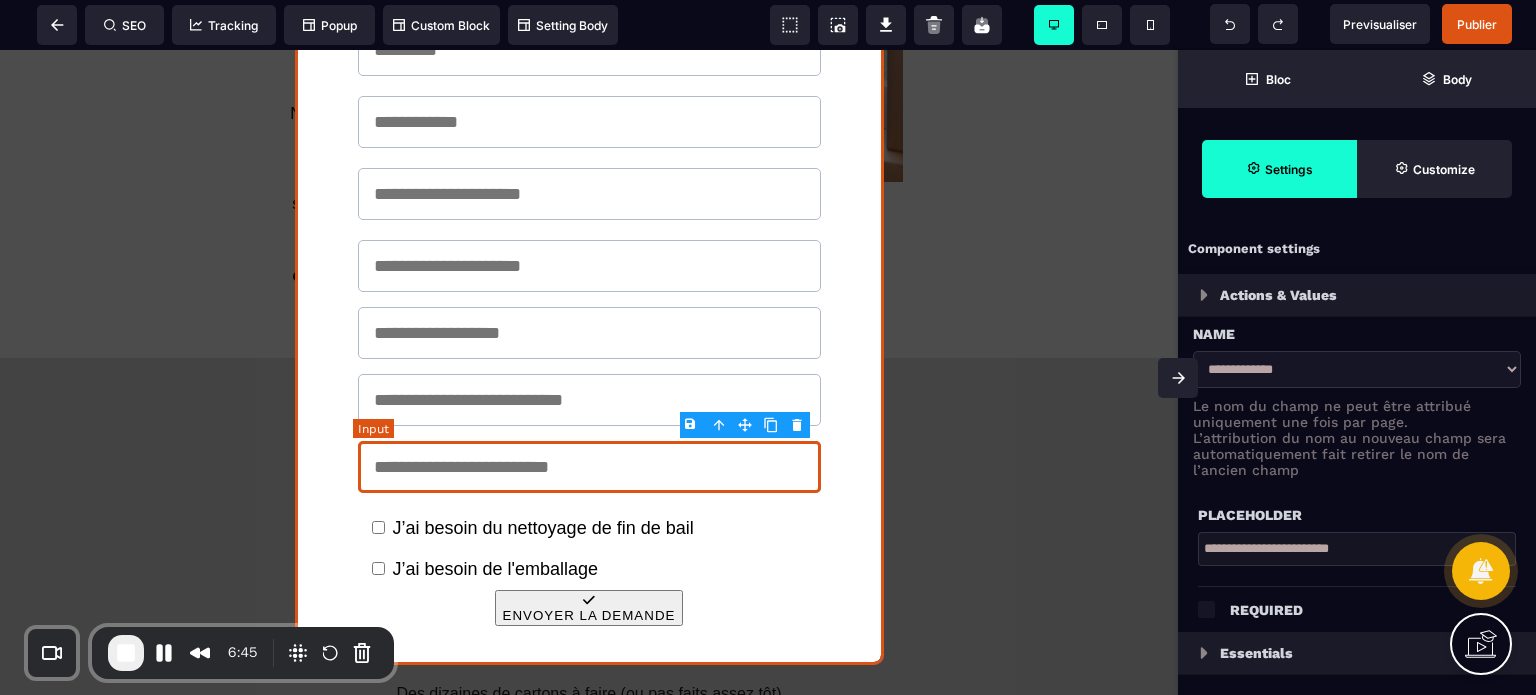 type on "**" 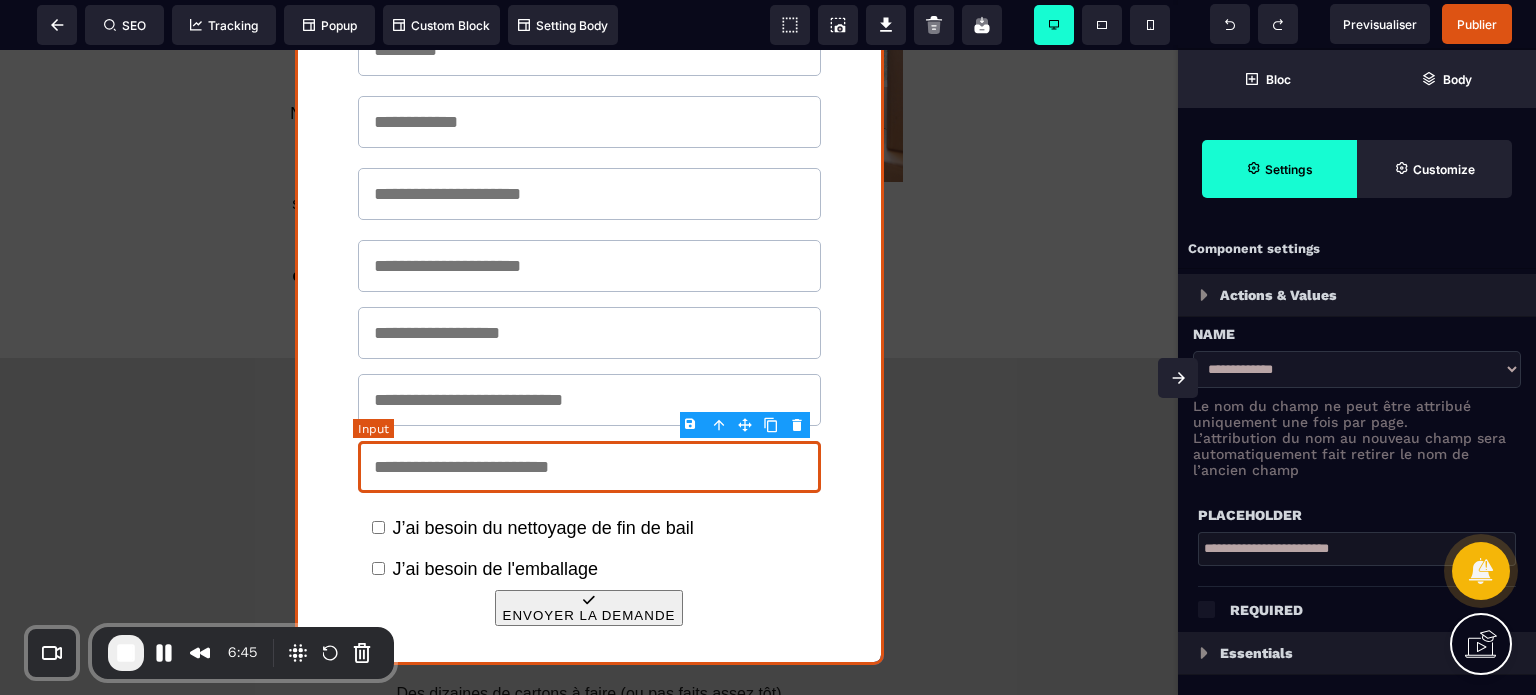 type on "**" 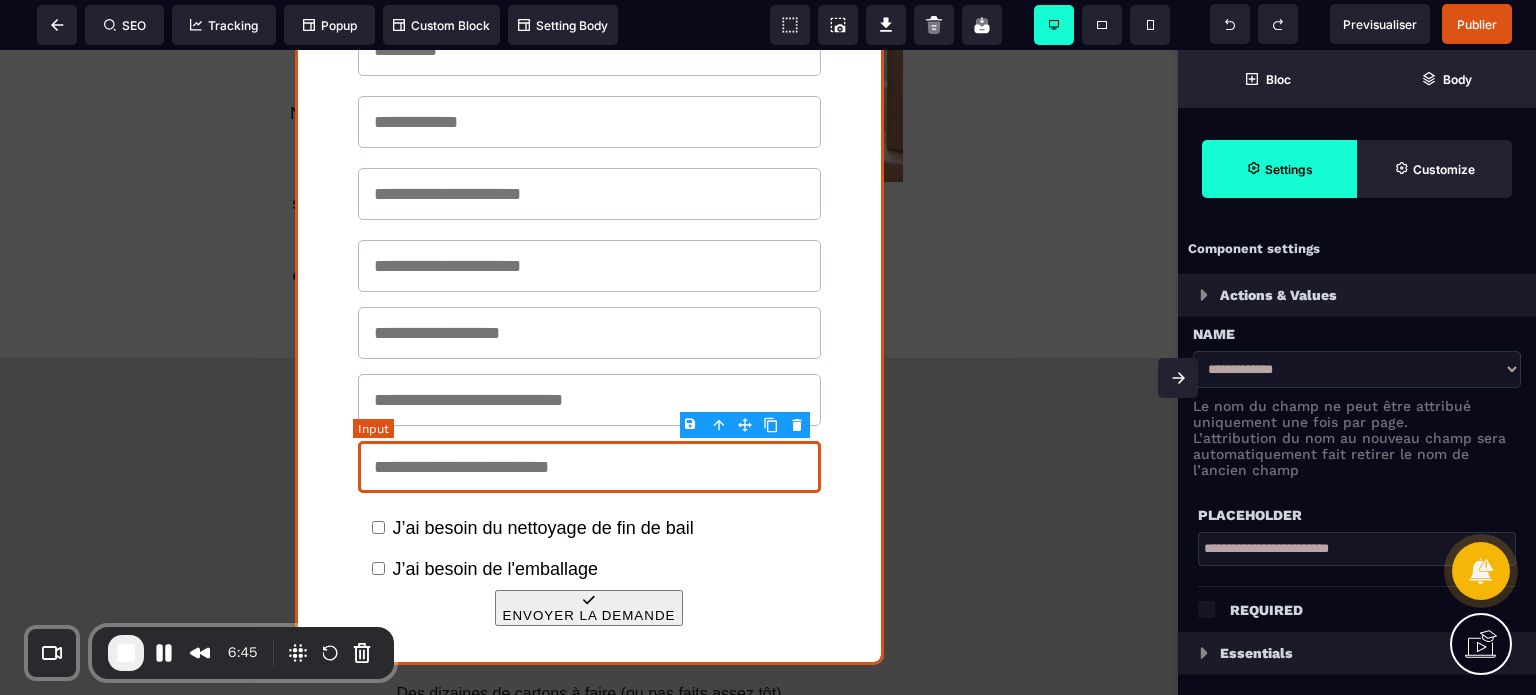 type on "*" 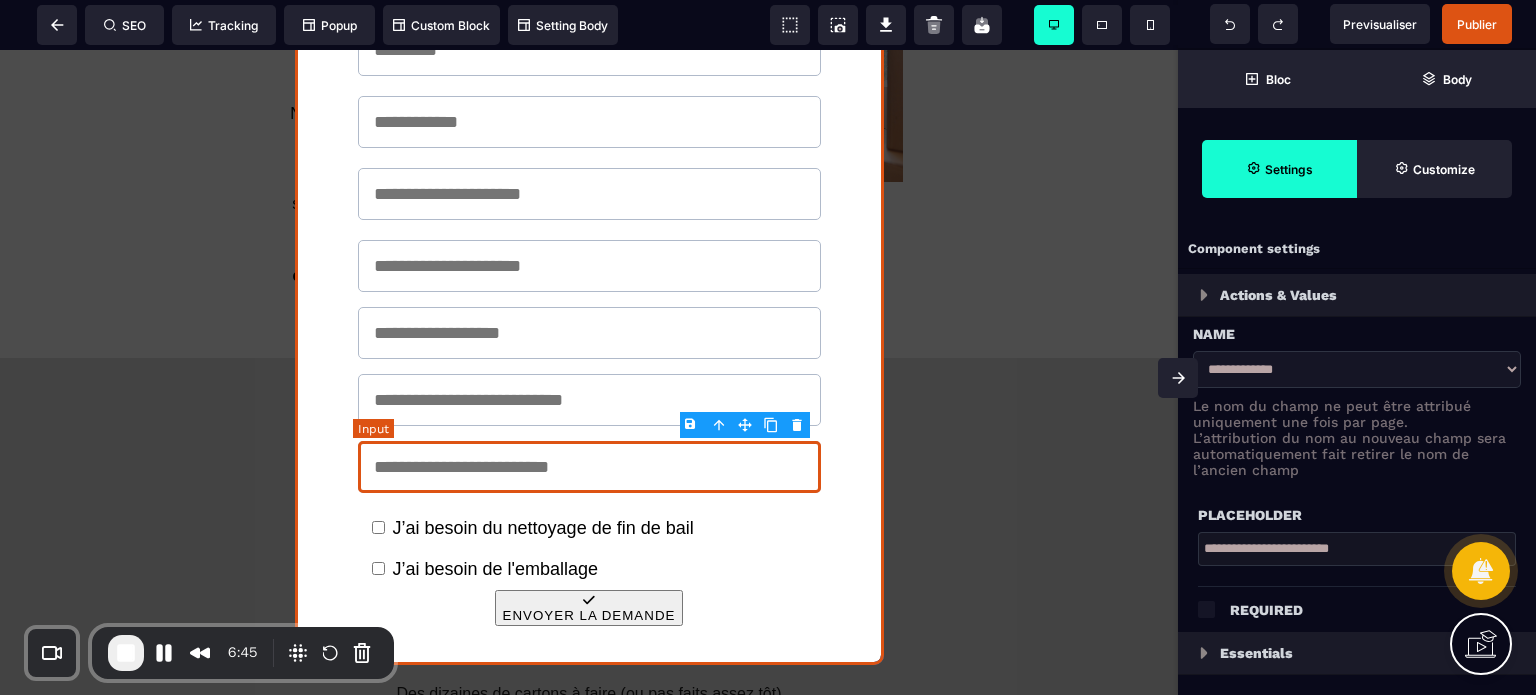 type on "***" 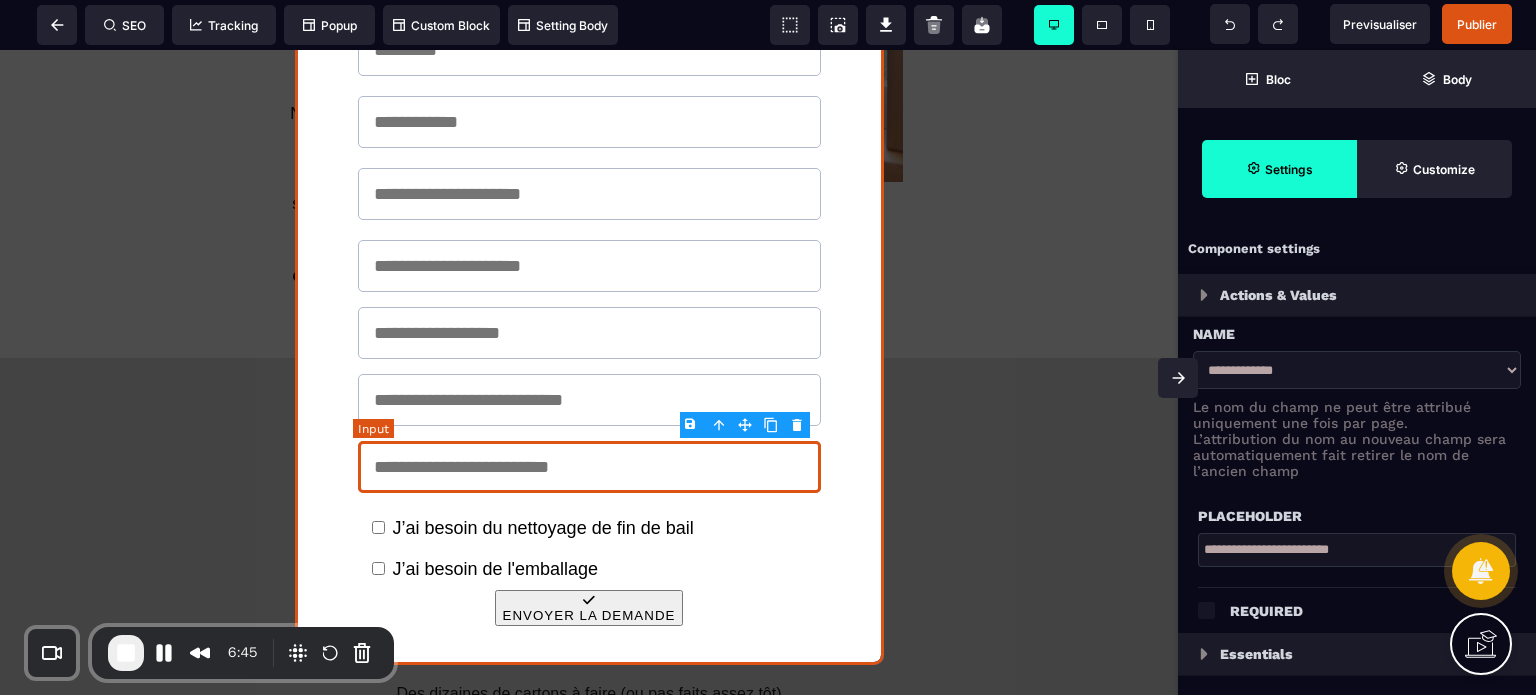 select on "*****" 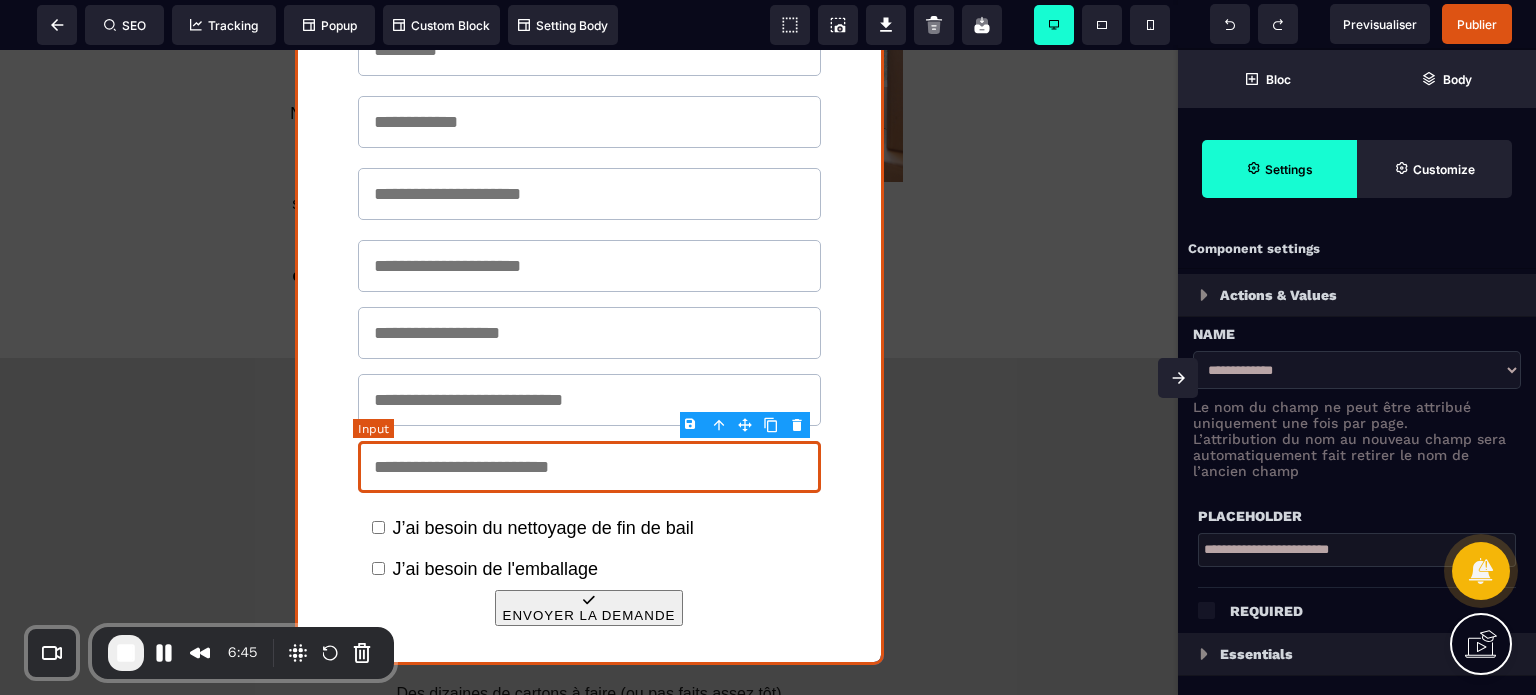 select 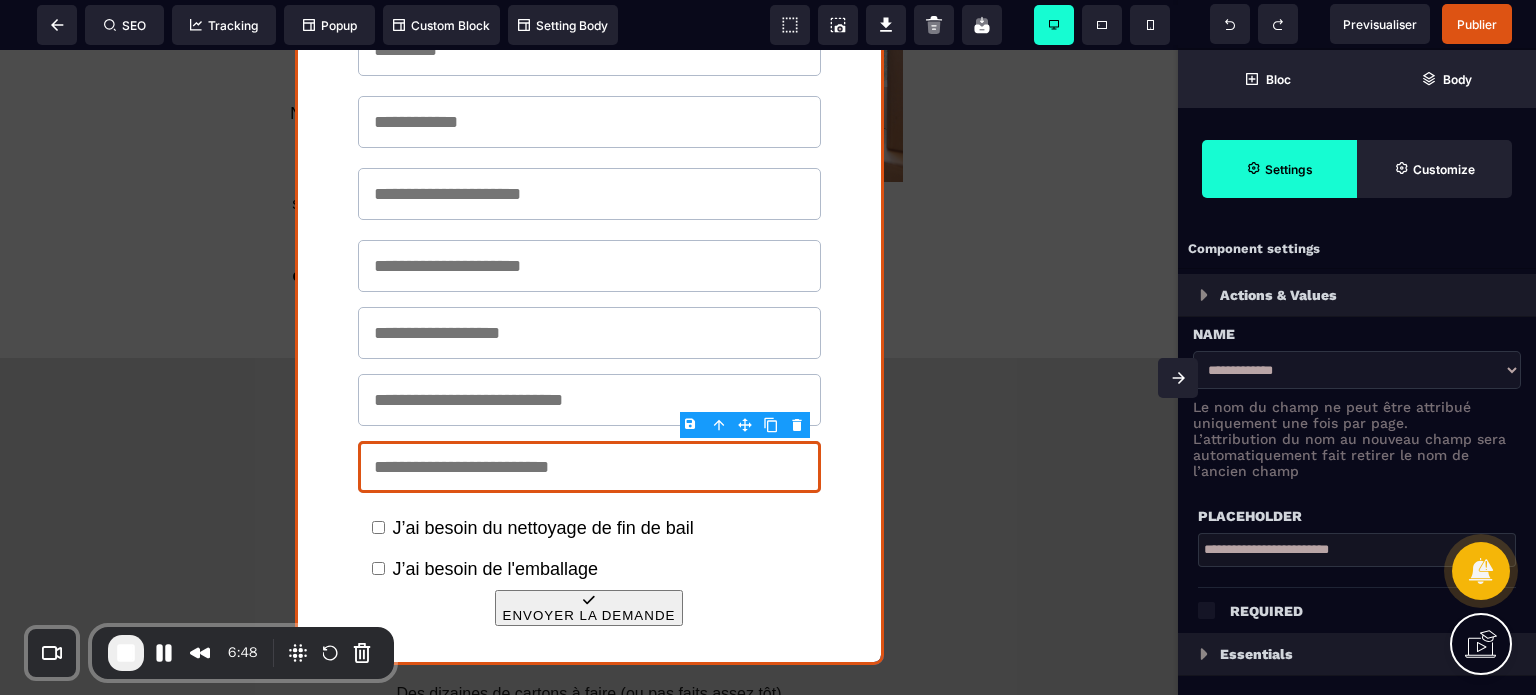 click at bounding box center (1206, 610) 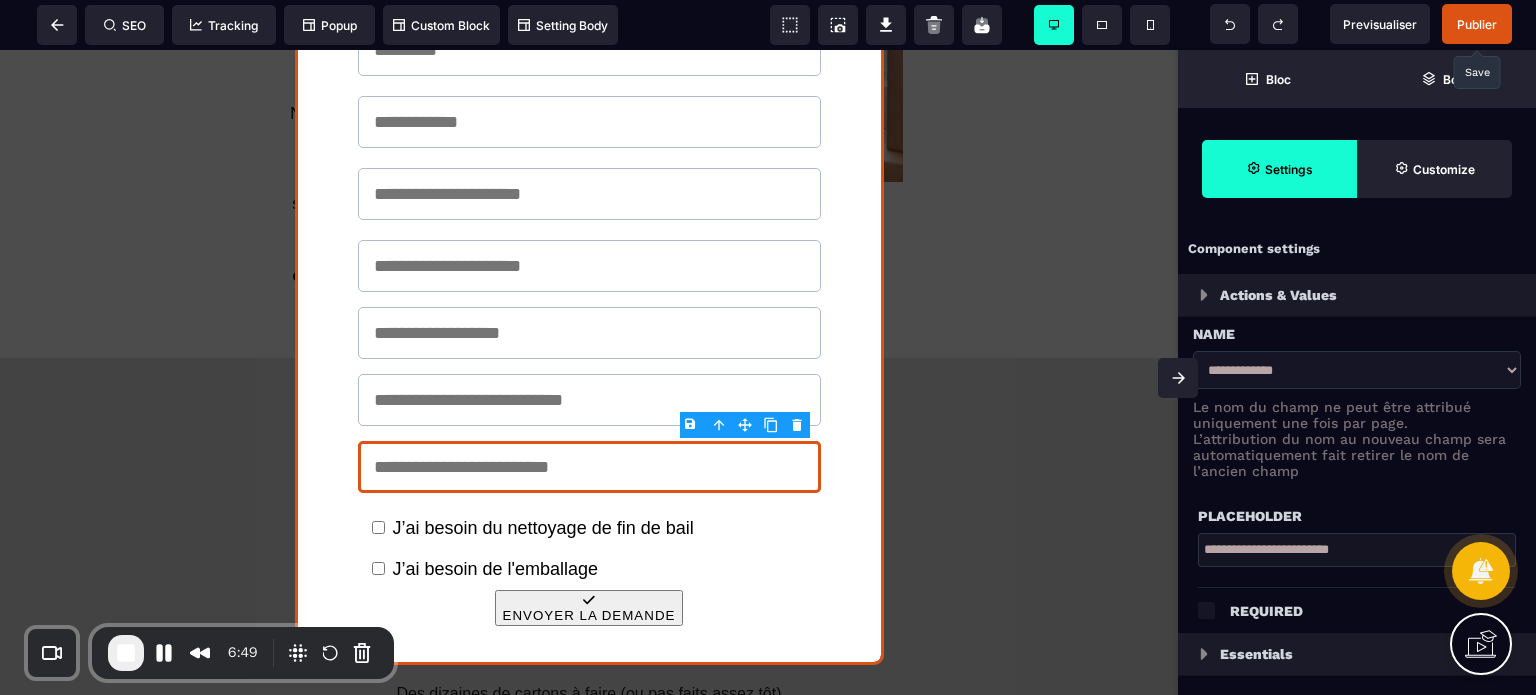 click on "Publier" at bounding box center (1477, 24) 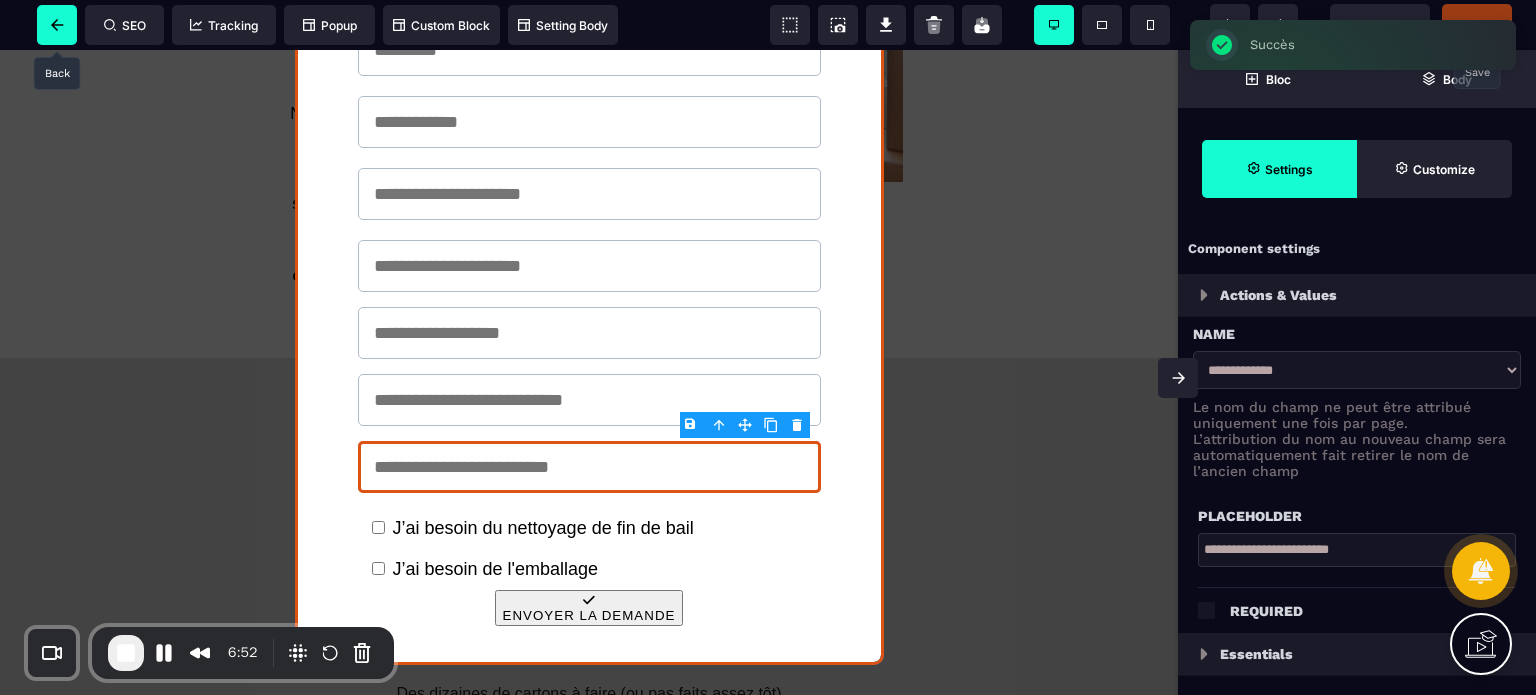 click 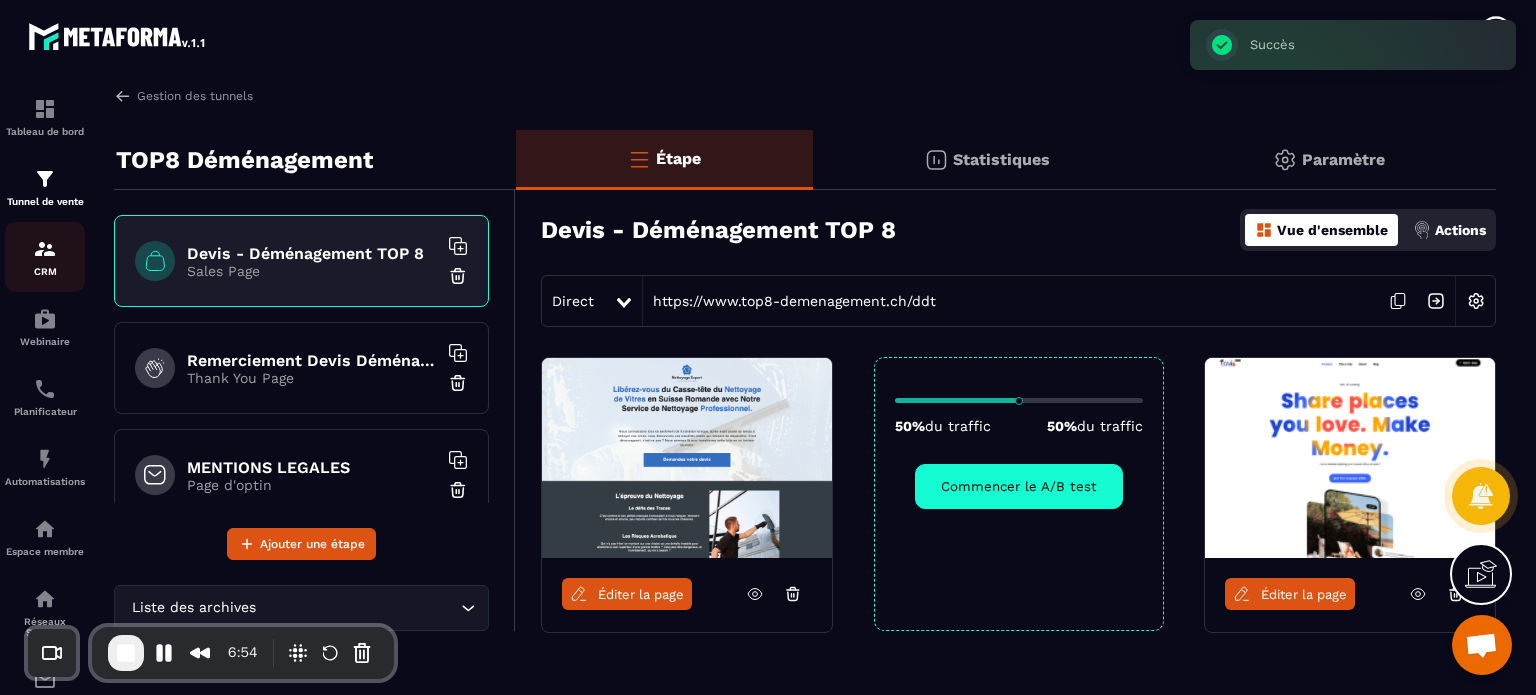click on "CRM" at bounding box center (45, 257) 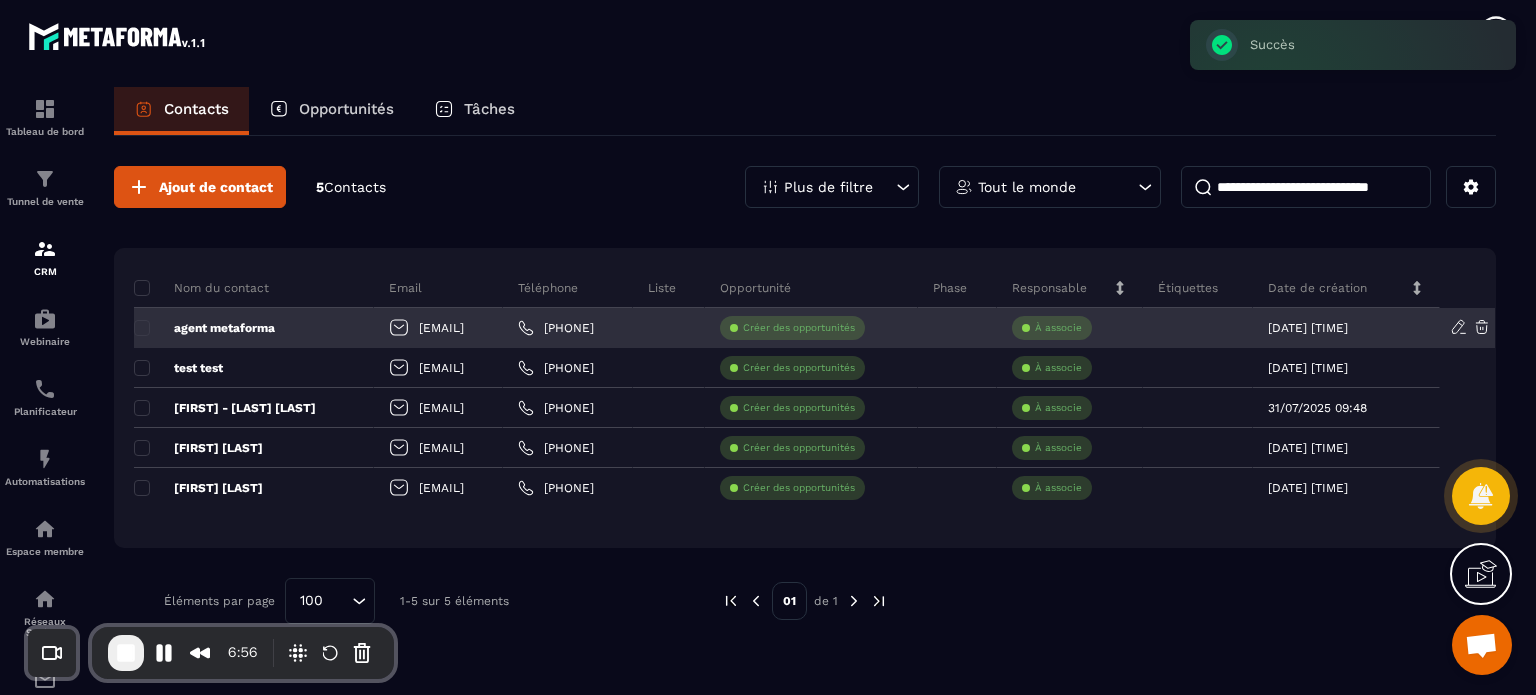 click on "agent metaforma" at bounding box center [204, 328] 